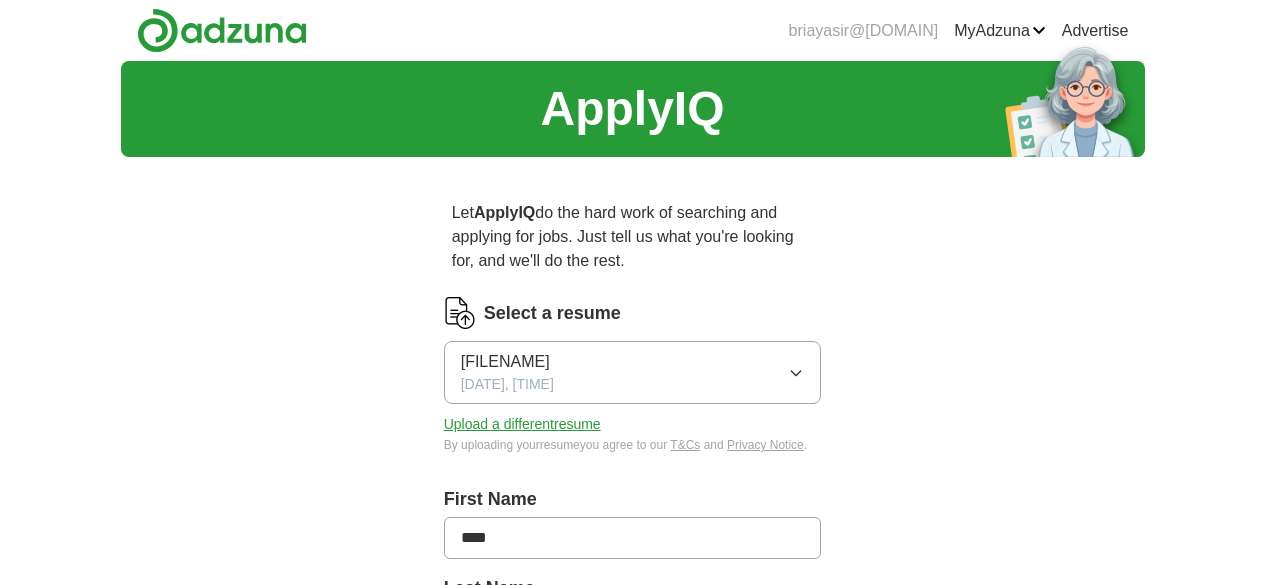 scroll, scrollTop: 0, scrollLeft: 0, axis: both 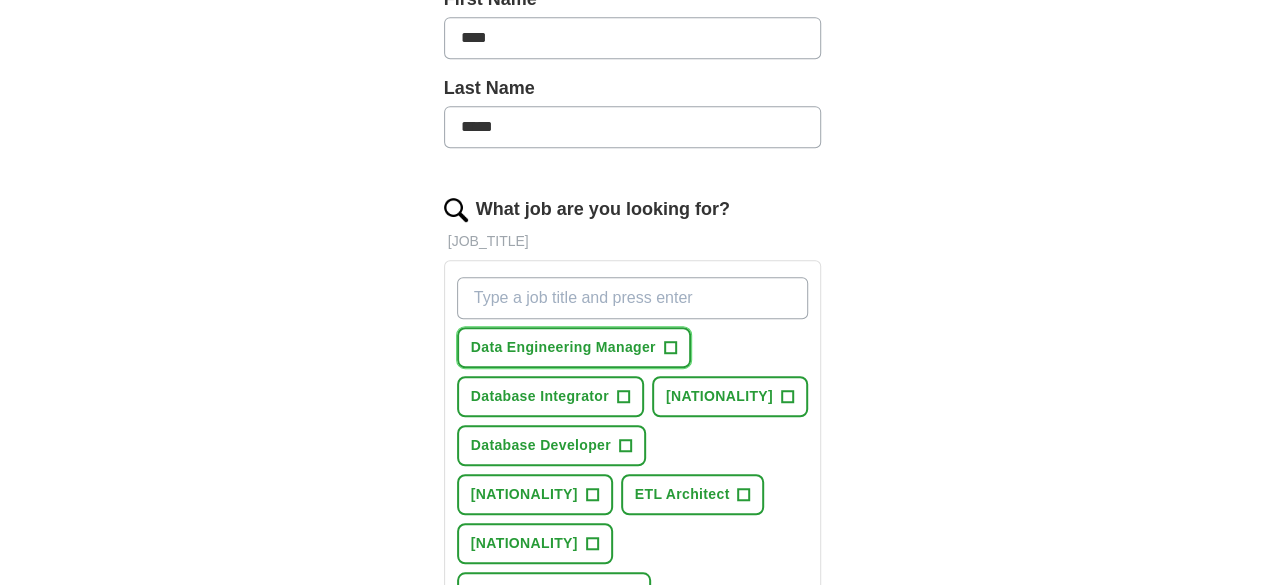 click on "Data Engineering Manager +" at bounding box center [574, 347] 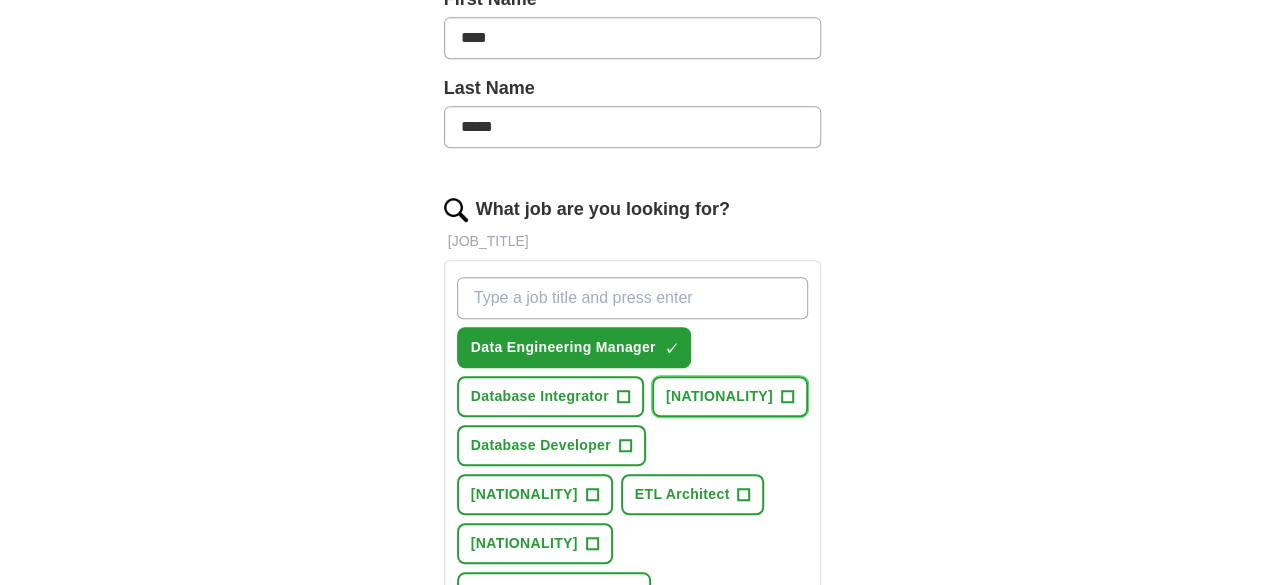 click on "[NATIONALITY]" at bounding box center (719, 396) 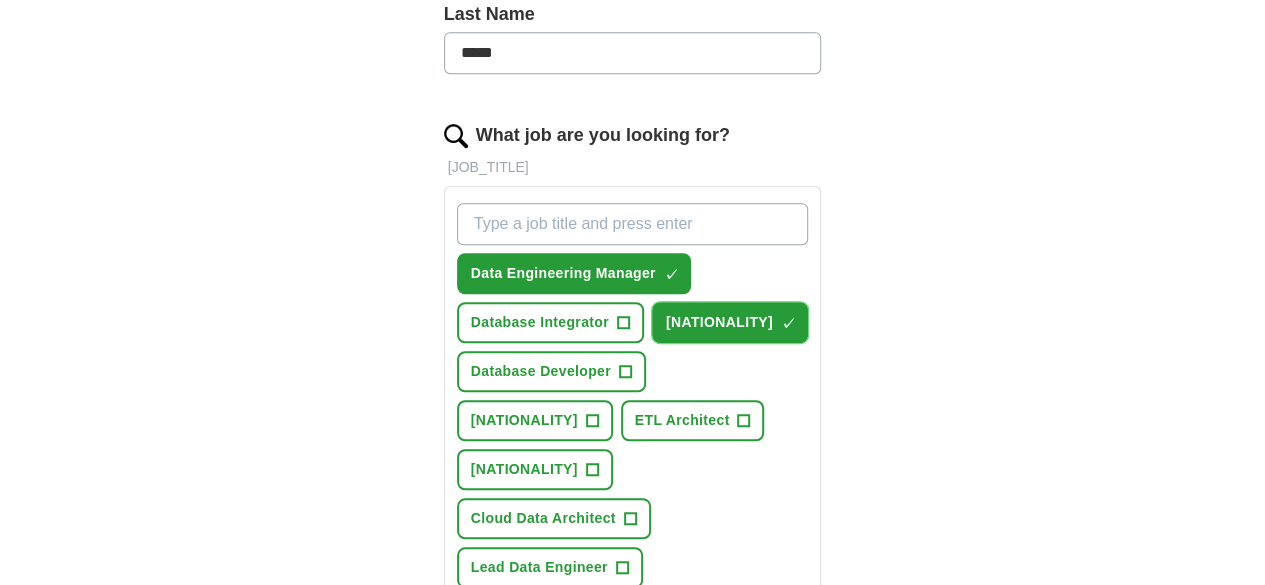 scroll, scrollTop: 600, scrollLeft: 0, axis: vertical 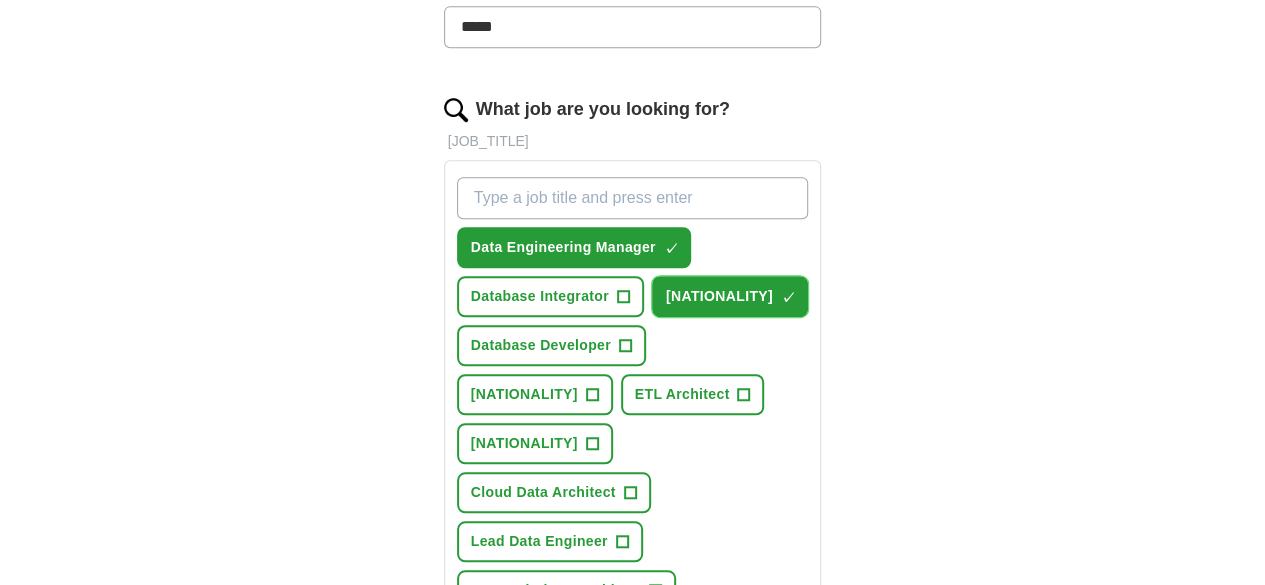 click on "[NATIONALITY]" at bounding box center (719, 296) 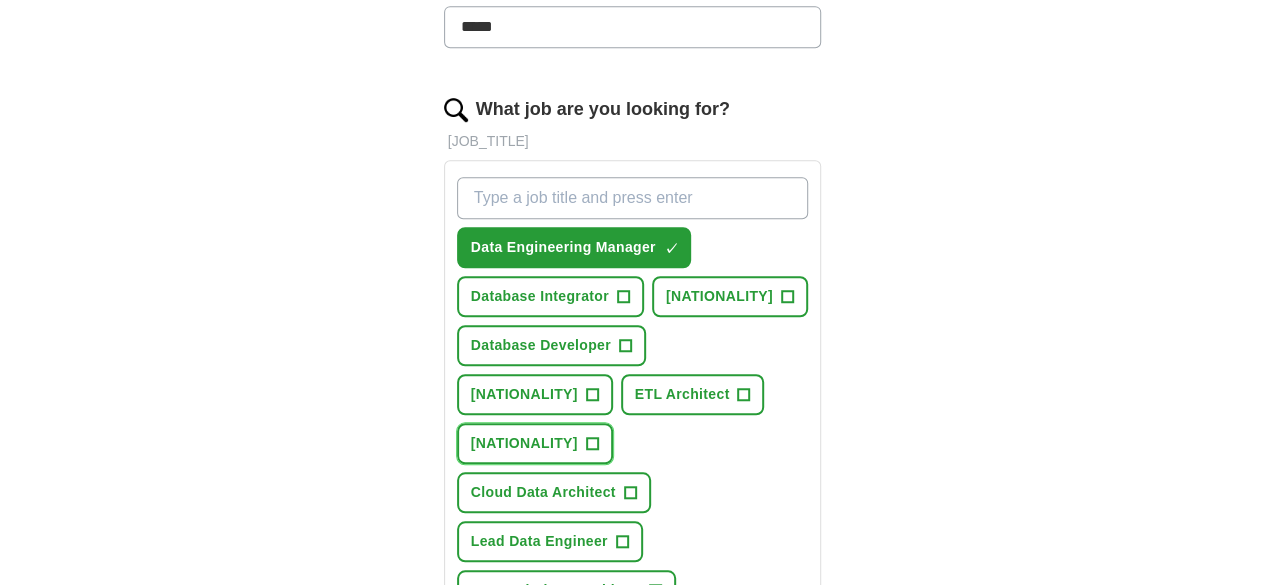 click on "[NATIONALITY]" at bounding box center (524, 443) 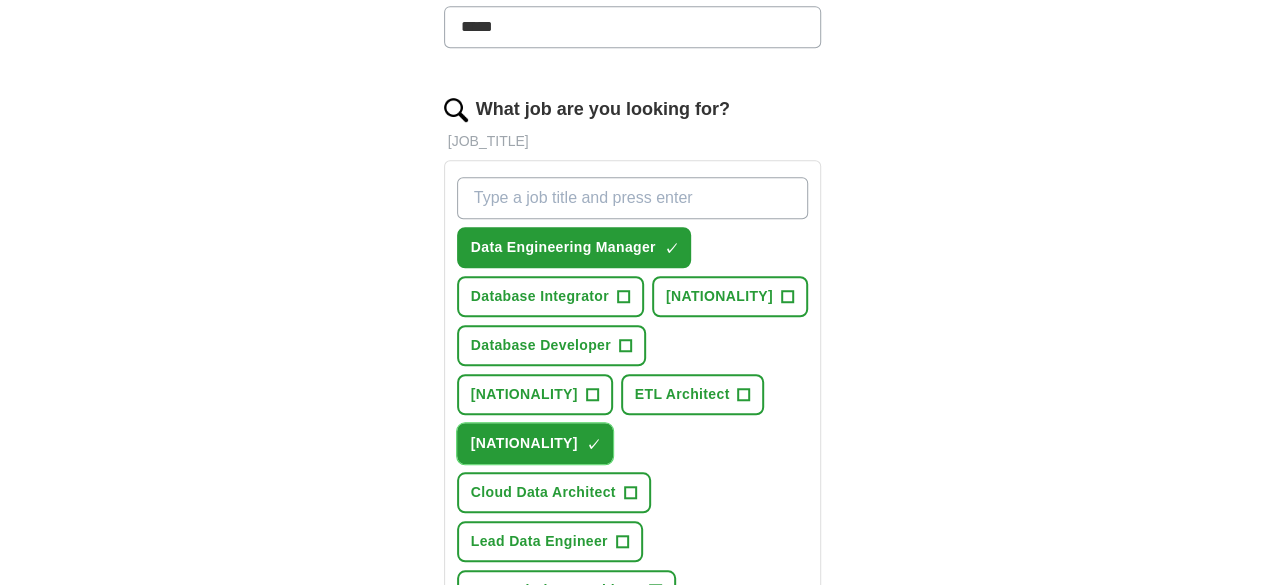 click on "[NATIONALITY]" at bounding box center [524, 443] 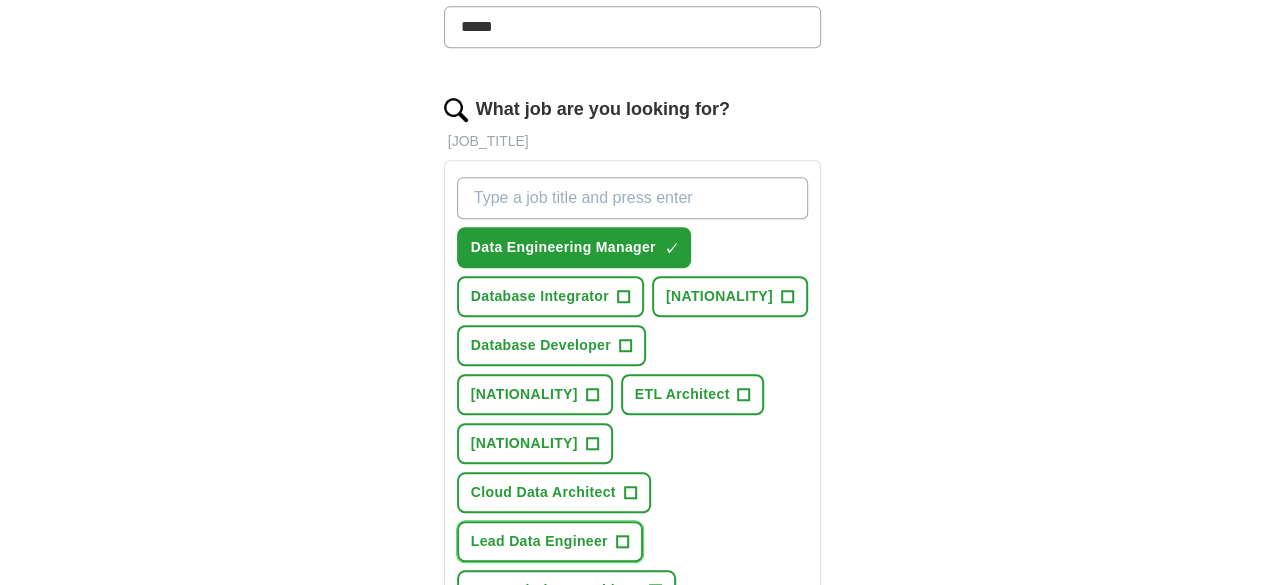 click on "Lead Data Engineer" at bounding box center (539, 541) 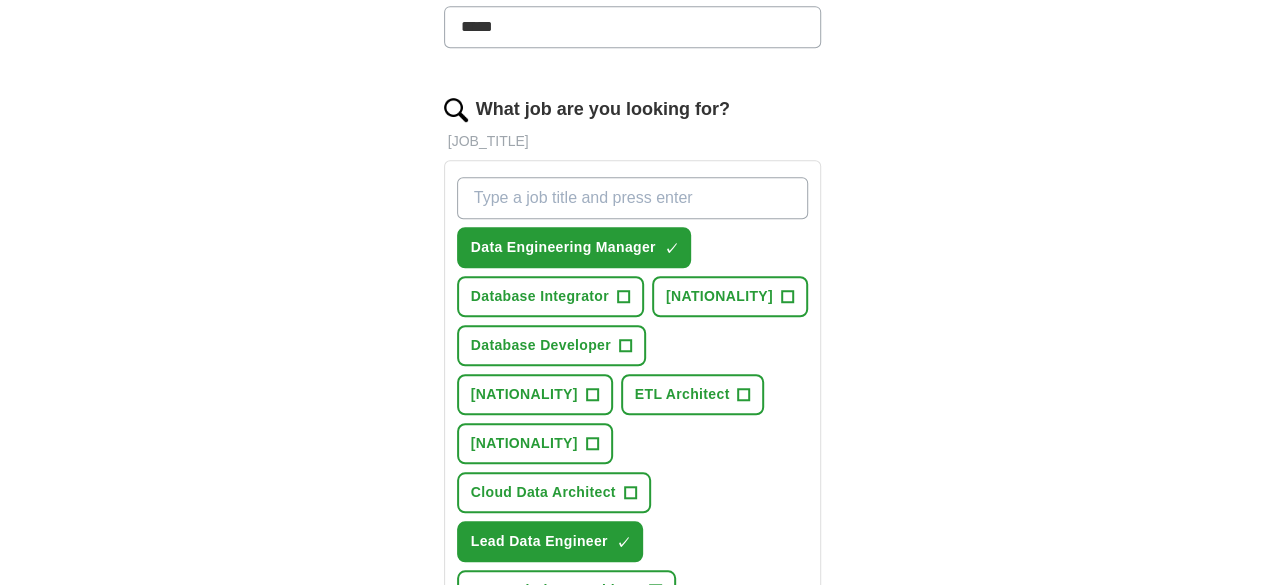 click on "[NATIONALITY]" at bounding box center (688, 639) 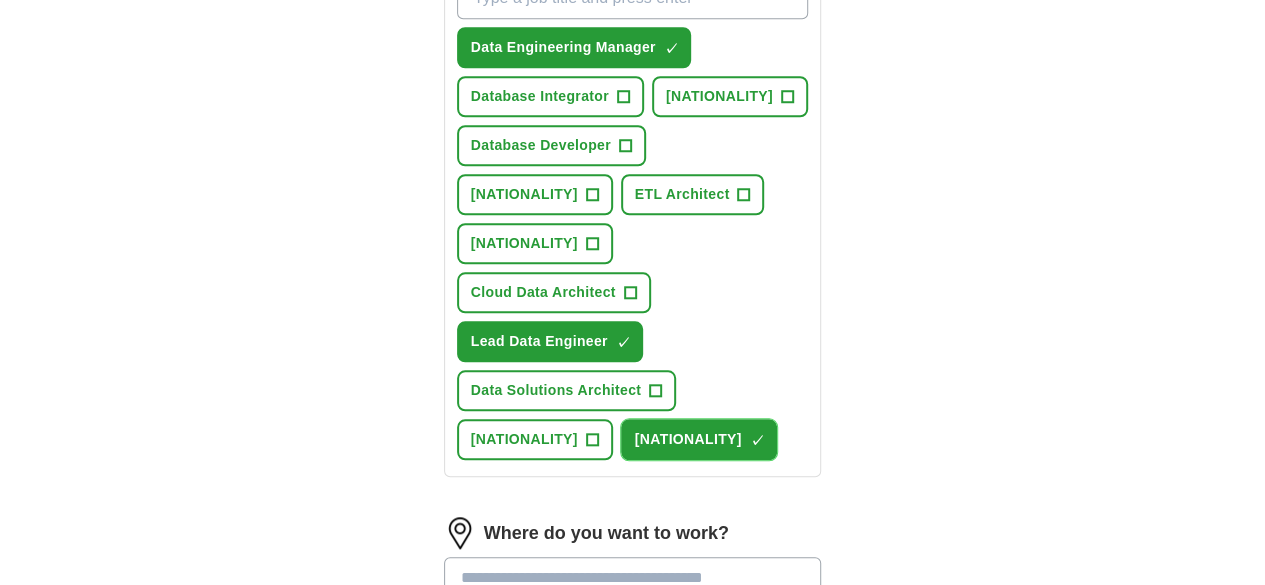 scroll, scrollTop: 900, scrollLeft: 0, axis: vertical 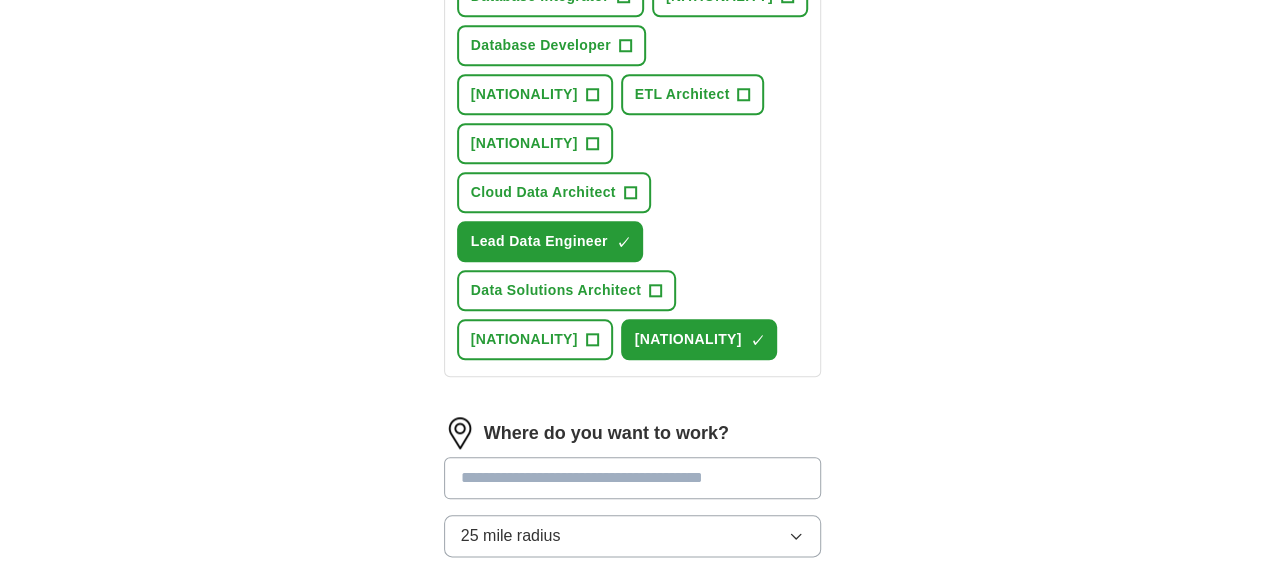 click at bounding box center (633, 478) 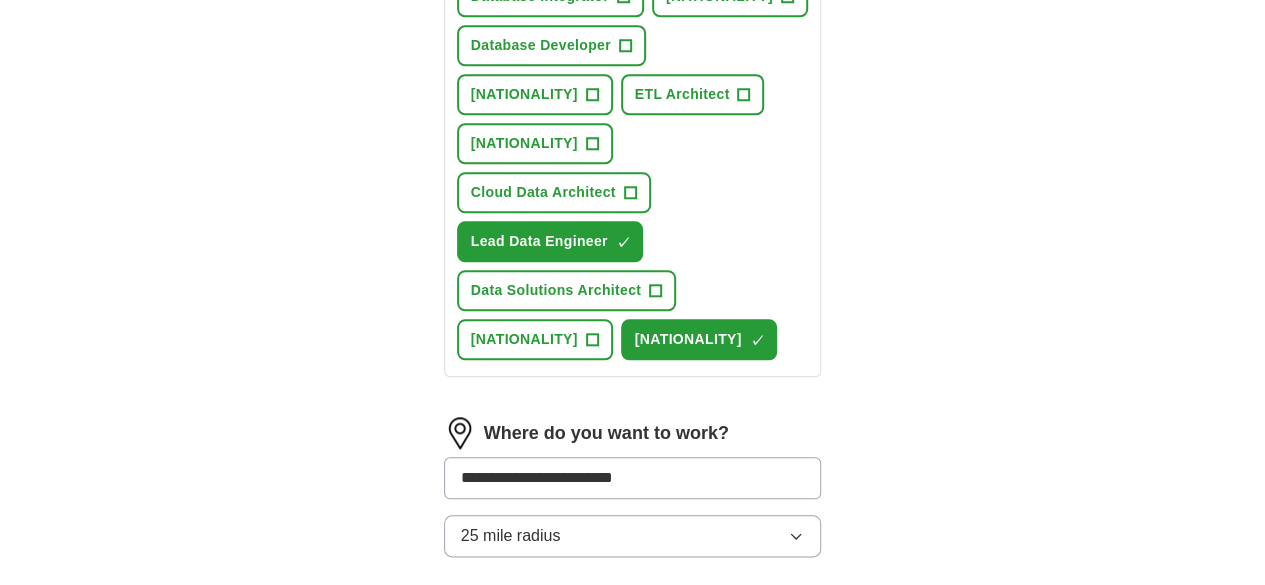 type on "**********" 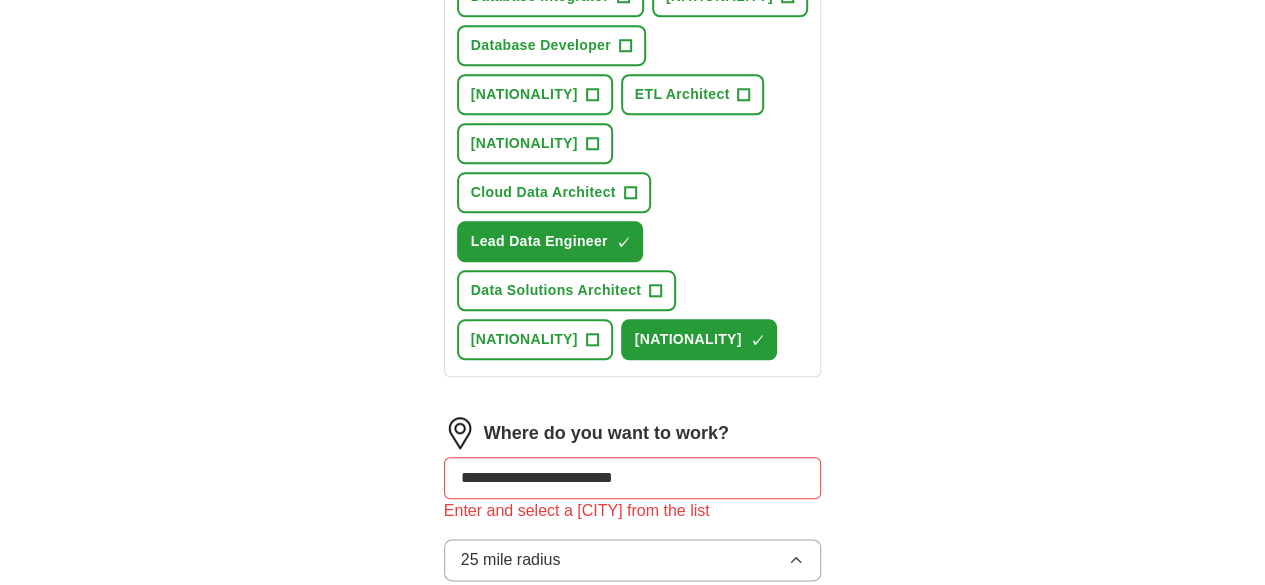 click on "Only in" at bounding box center [633, 606] 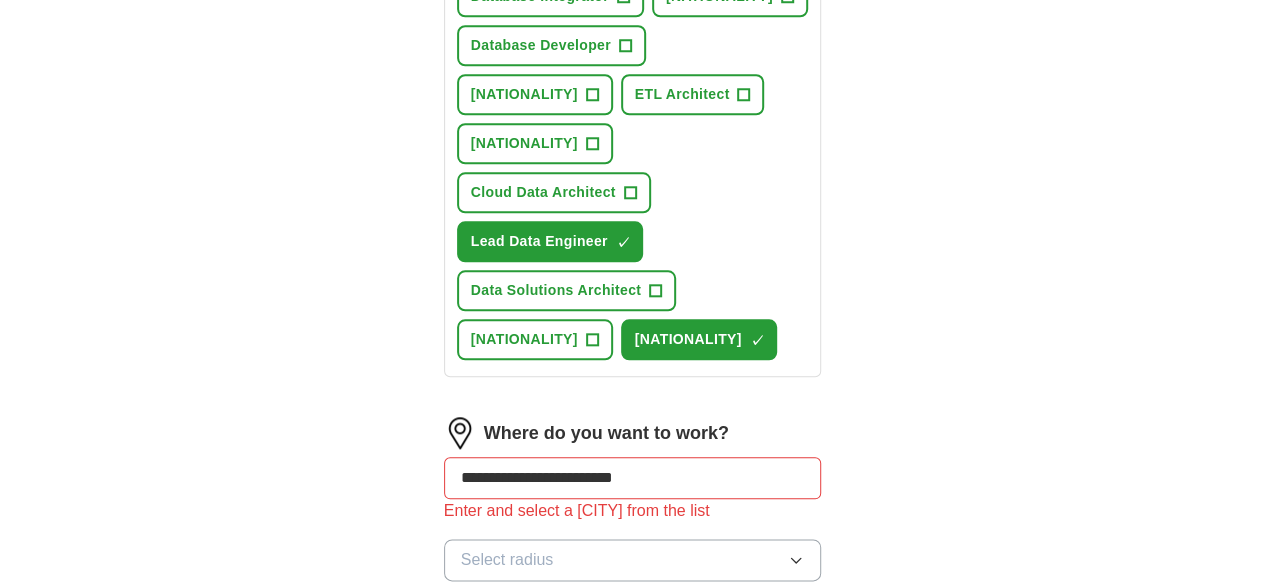 click on "Select radius" at bounding box center [633, 560] 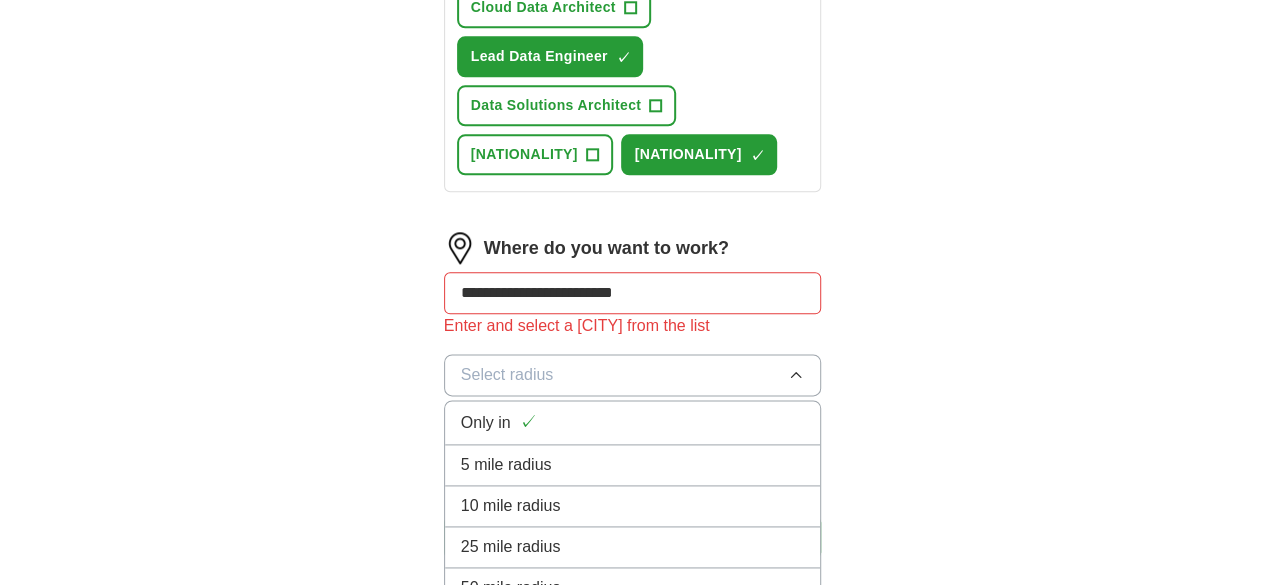scroll, scrollTop: 1100, scrollLeft: 0, axis: vertical 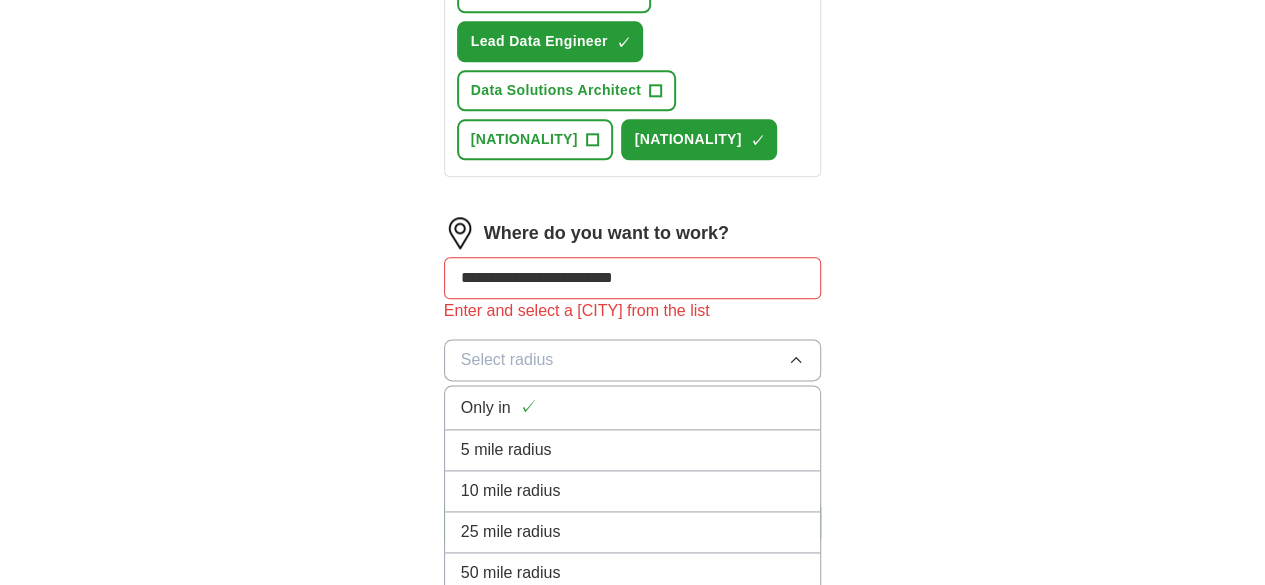 click on "Only in ✓" at bounding box center [633, 407] 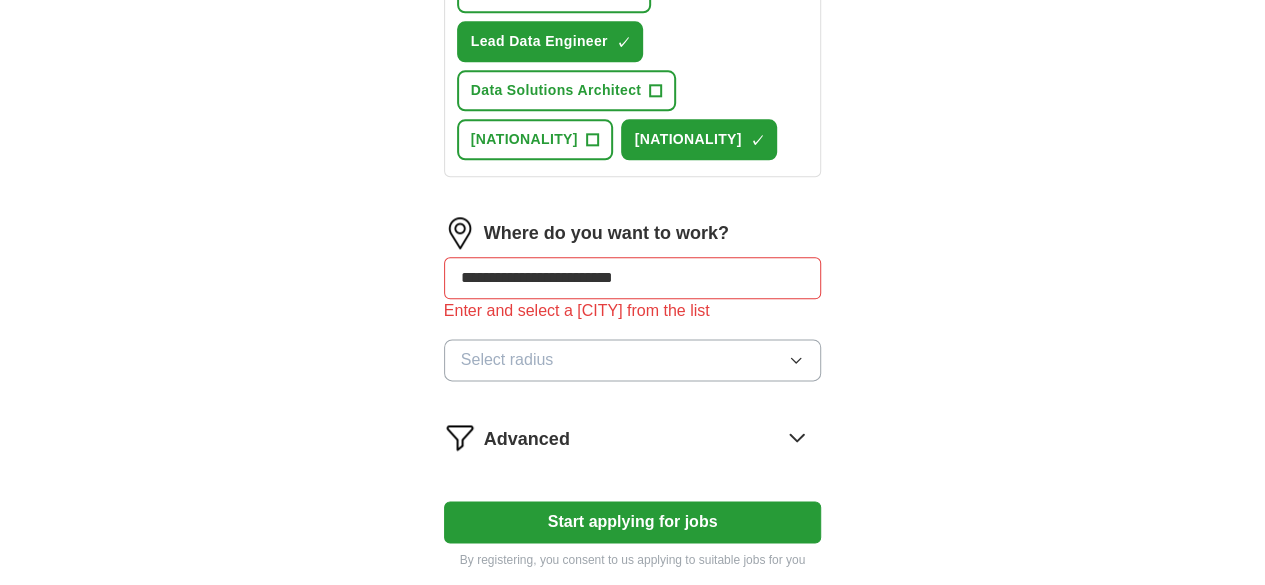 click on "Advanced" at bounding box center (653, 437) 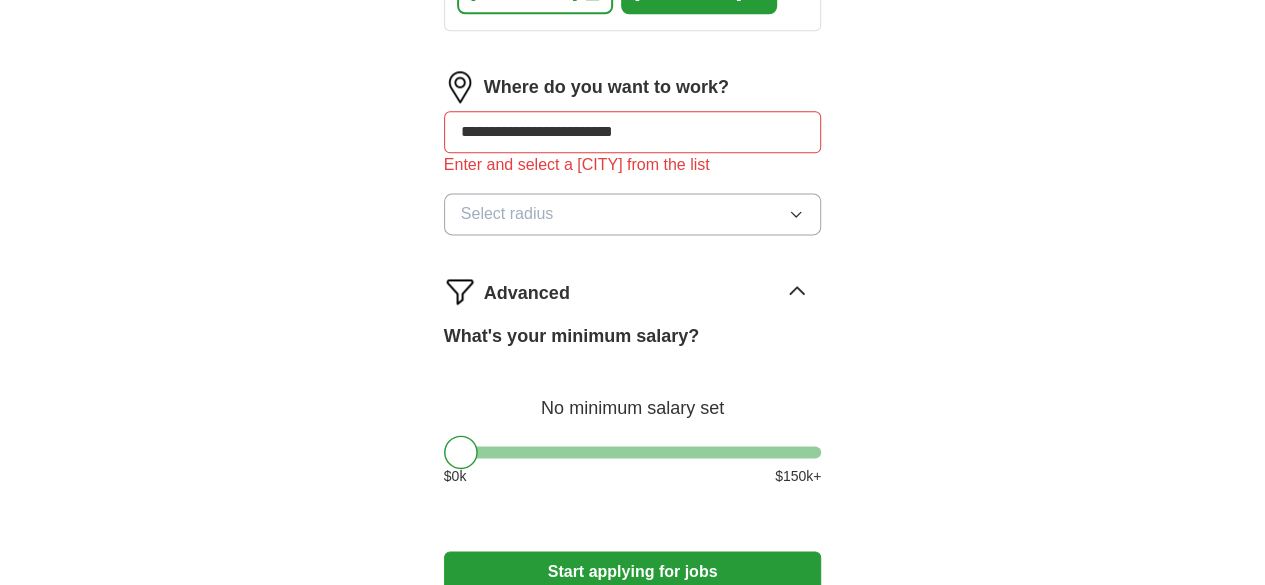 scroll, scrollTop: 1300, scrollLeft: 0, axis: vertical 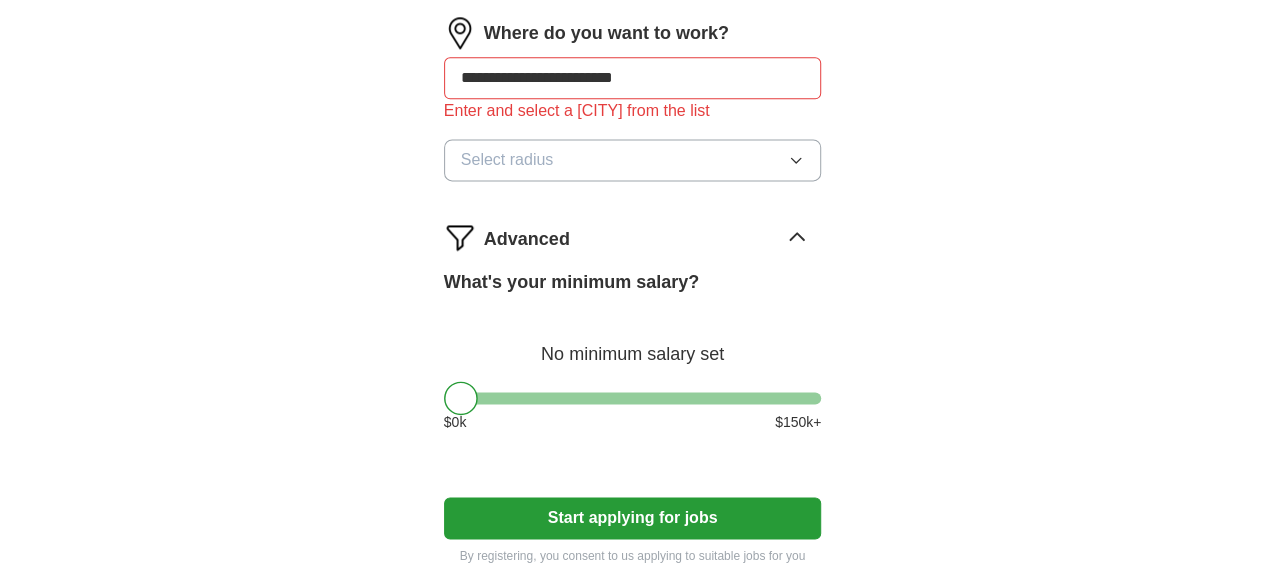 click on "Start applying for jobs" at bounding box center (633, 518) 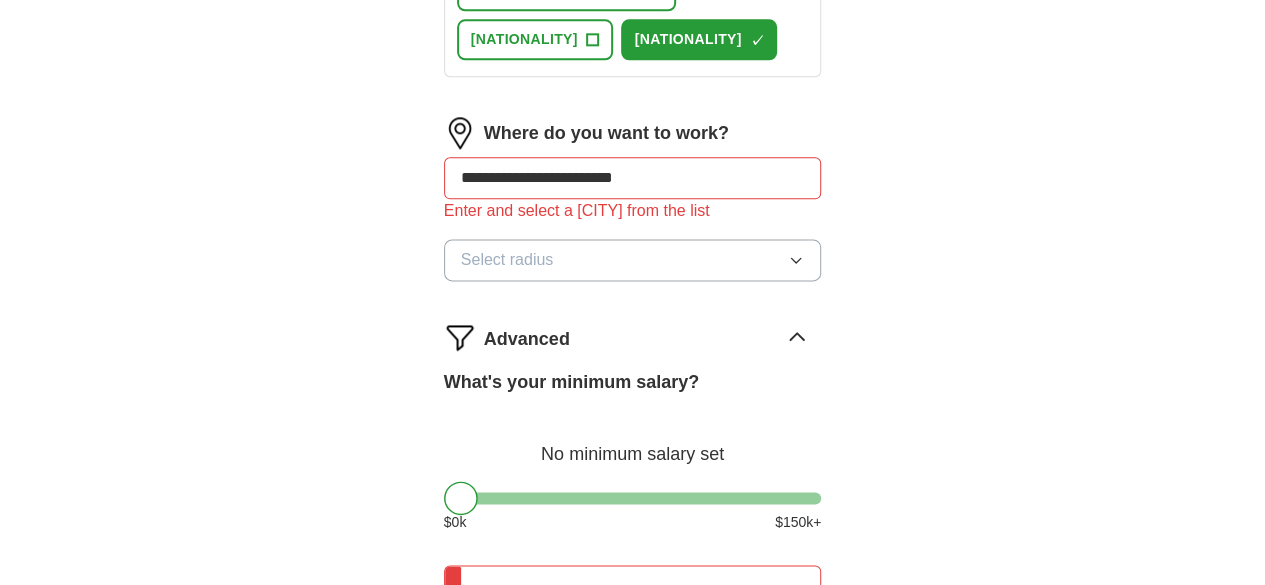scroll, scrollTop: 1100, scrollLeft: 0, axis: vertical 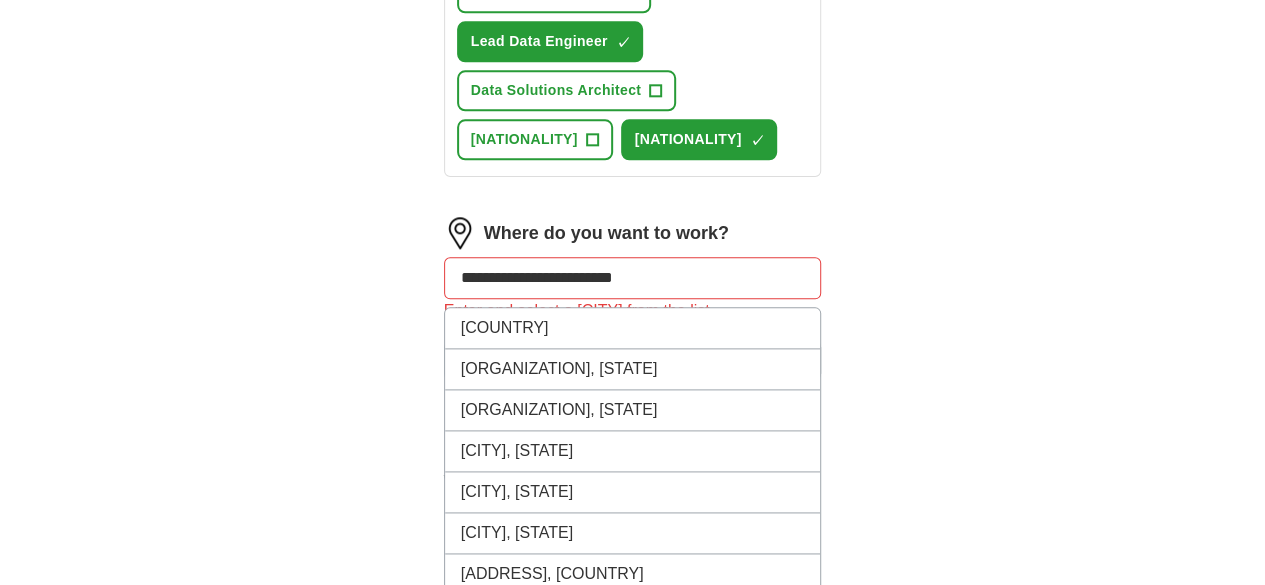 drag, startPoint x: 606, startPoint y: 102, endPoint x: 553, endPoint y: 109, distance: 53.460266 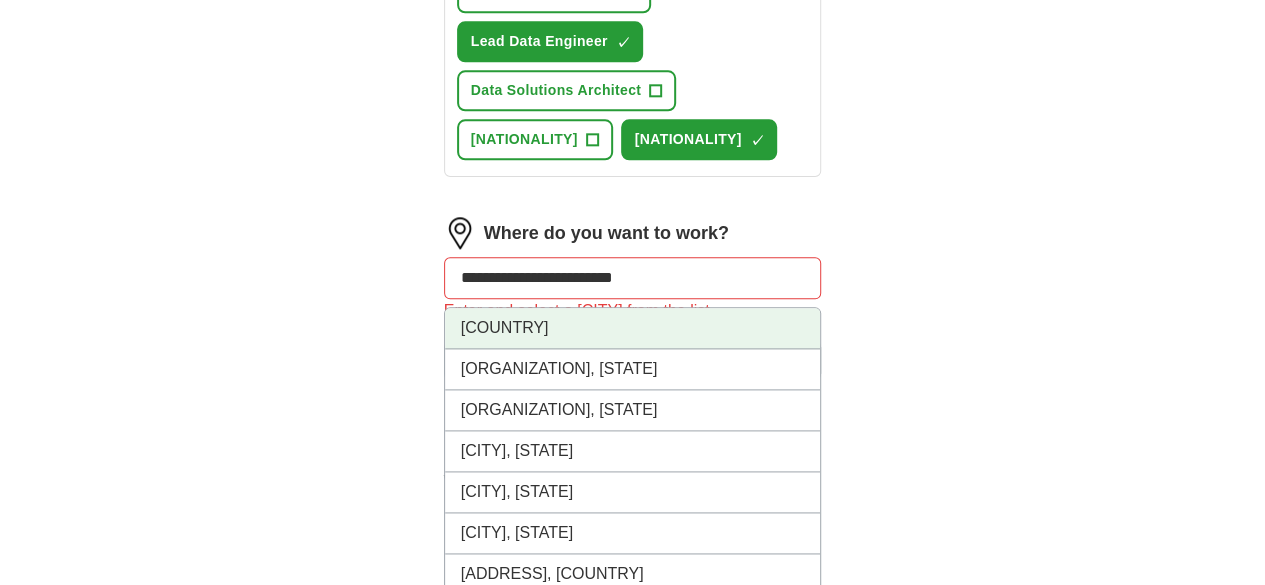 click on "[COUNTRY]" at bounding box center (633, 328) 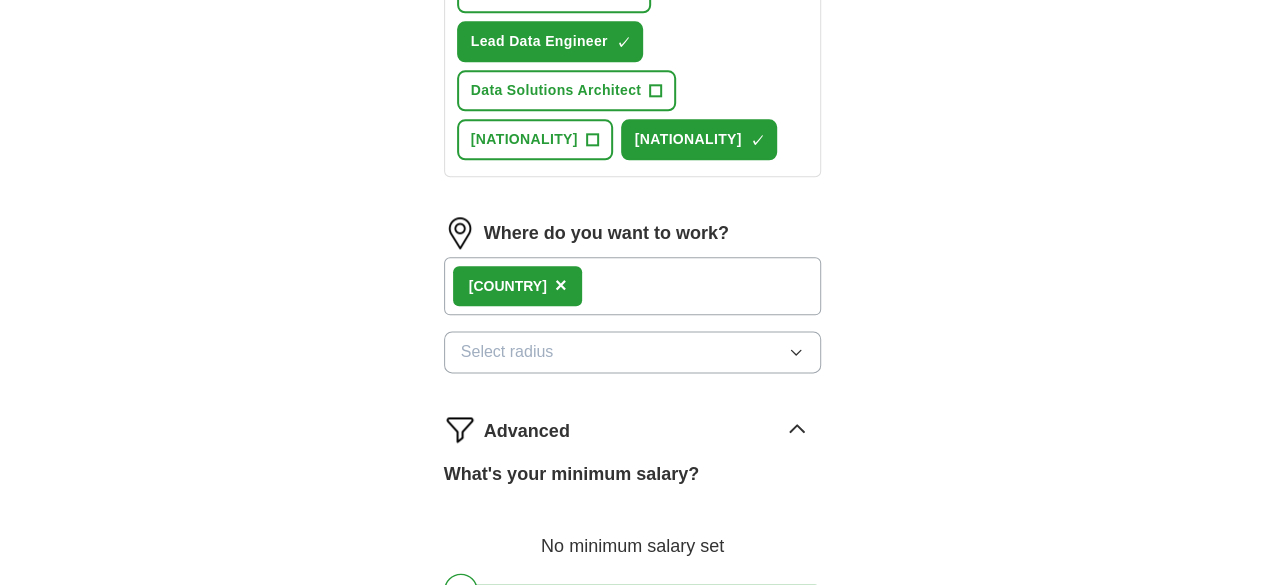 click on "Select radius" at bounding box center [507, 352] 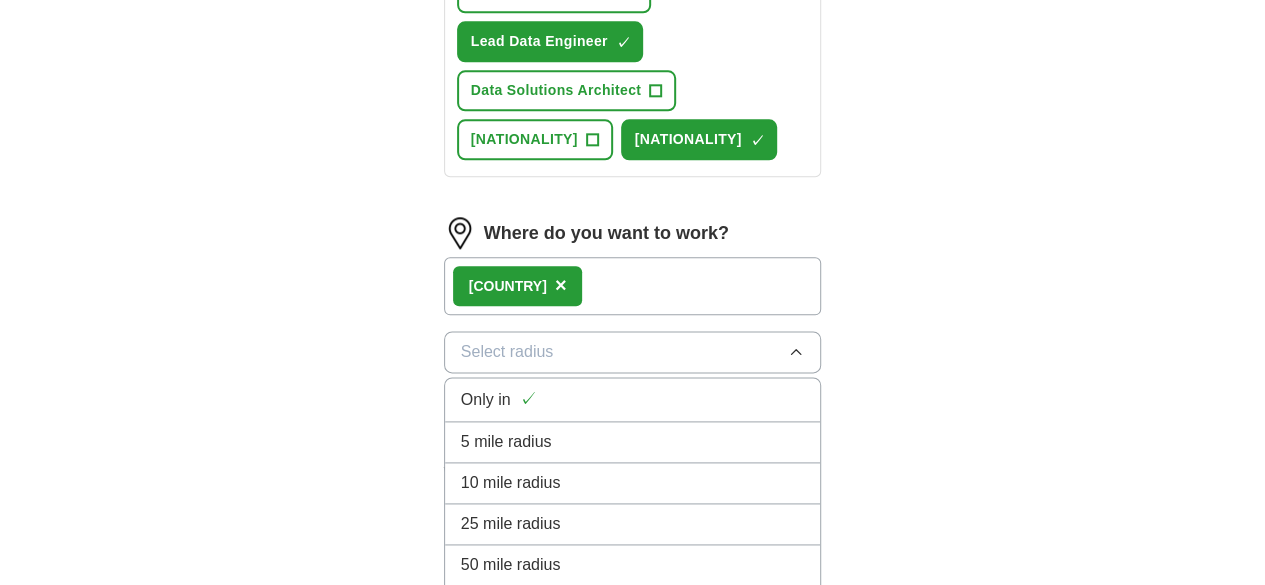click on "Only in ✓" at bounding box center (633, 400) 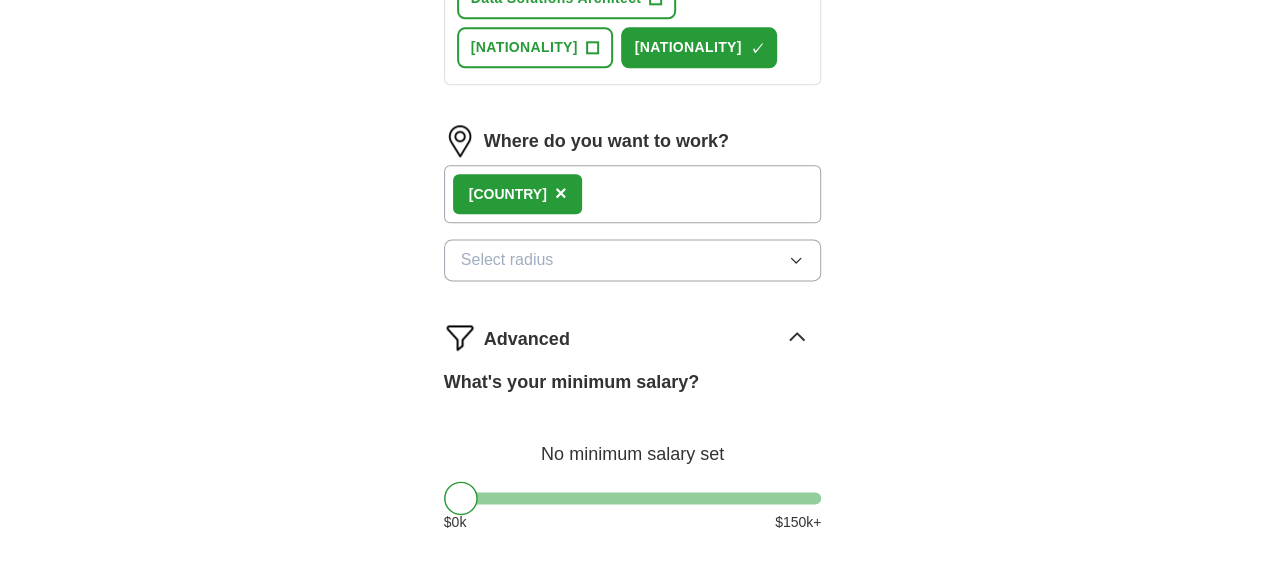 scroll, scrollTop: 1300, scrollLeft: 0, axis: vertical 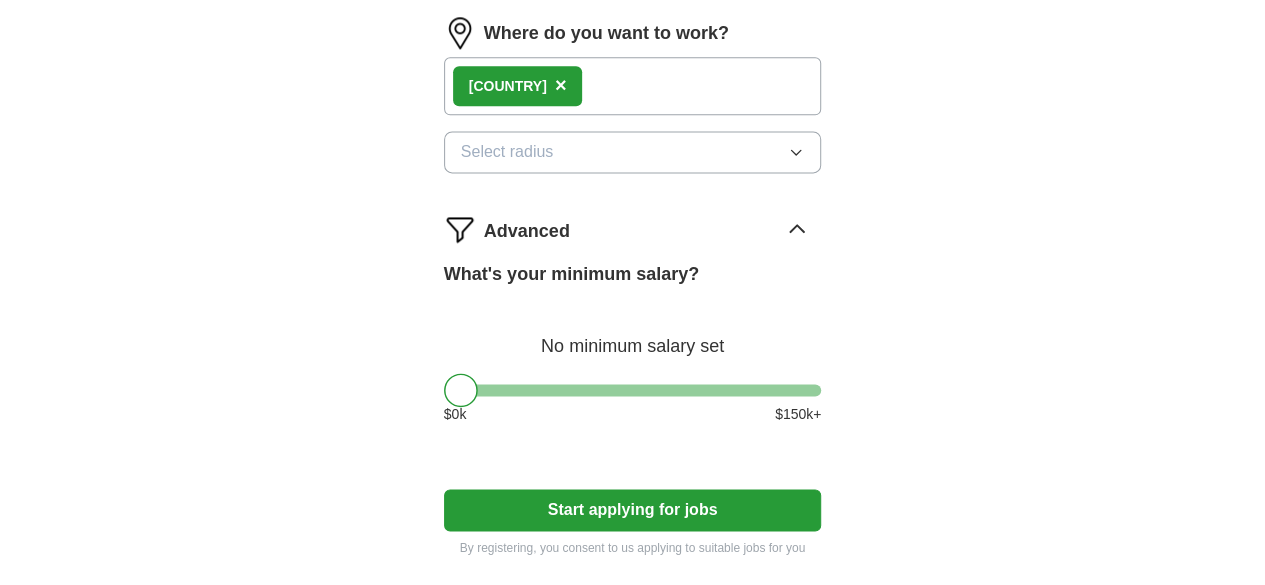 click on "Start applying for jobs" at bounding box center (633, 510) 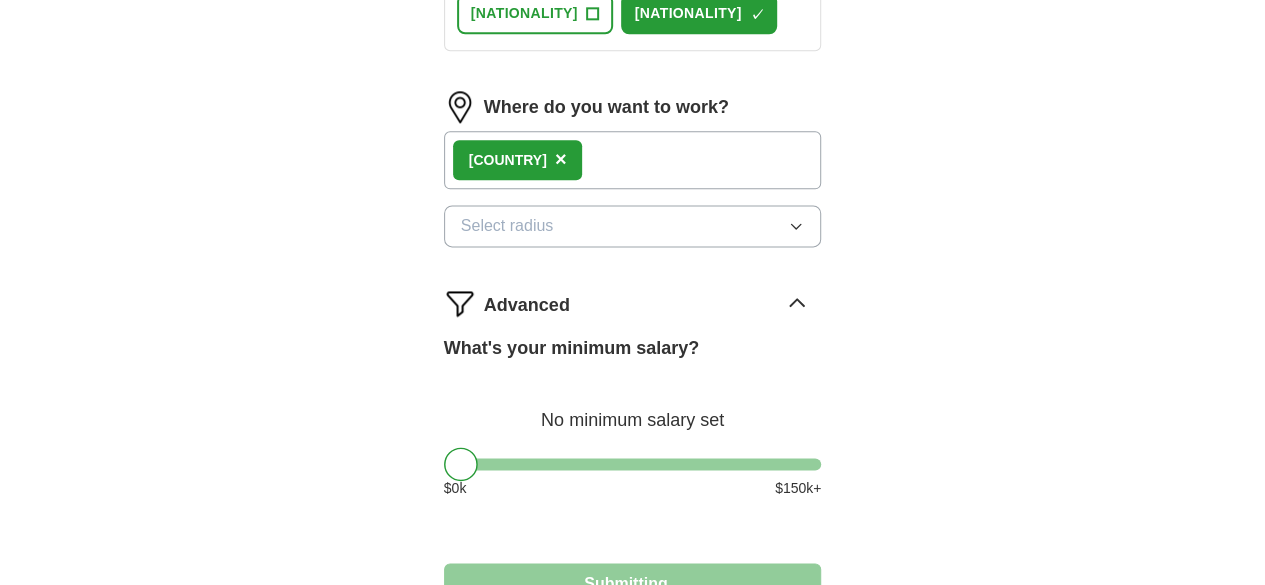 select on "**" 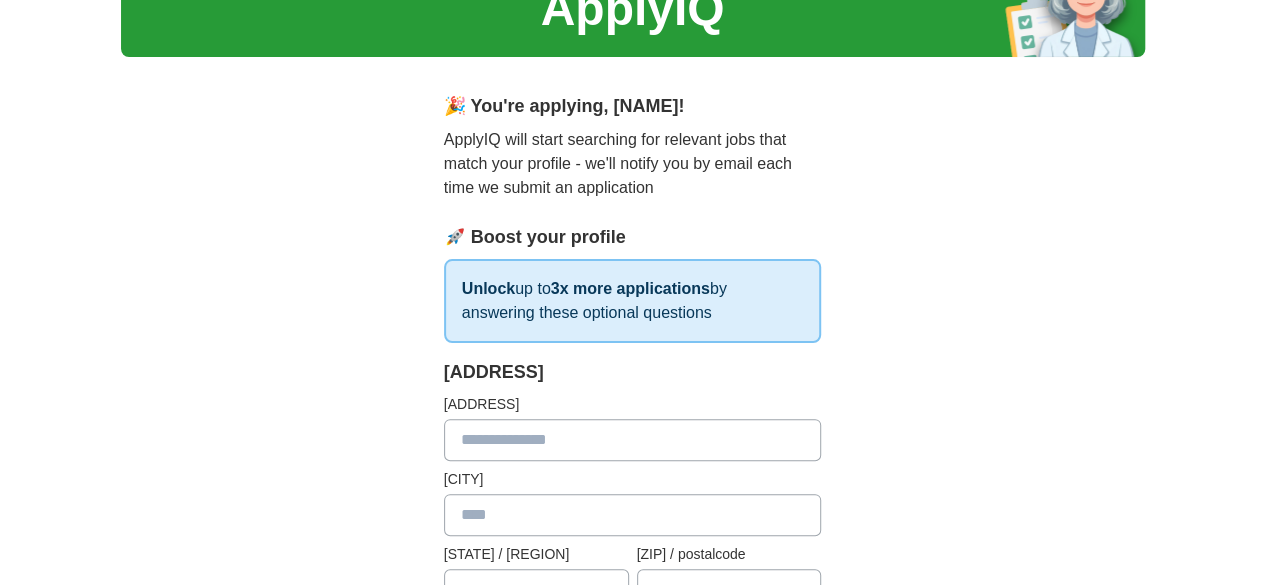 scroll, scrollTop: 200, scrollLeft: 0, axis: vertical 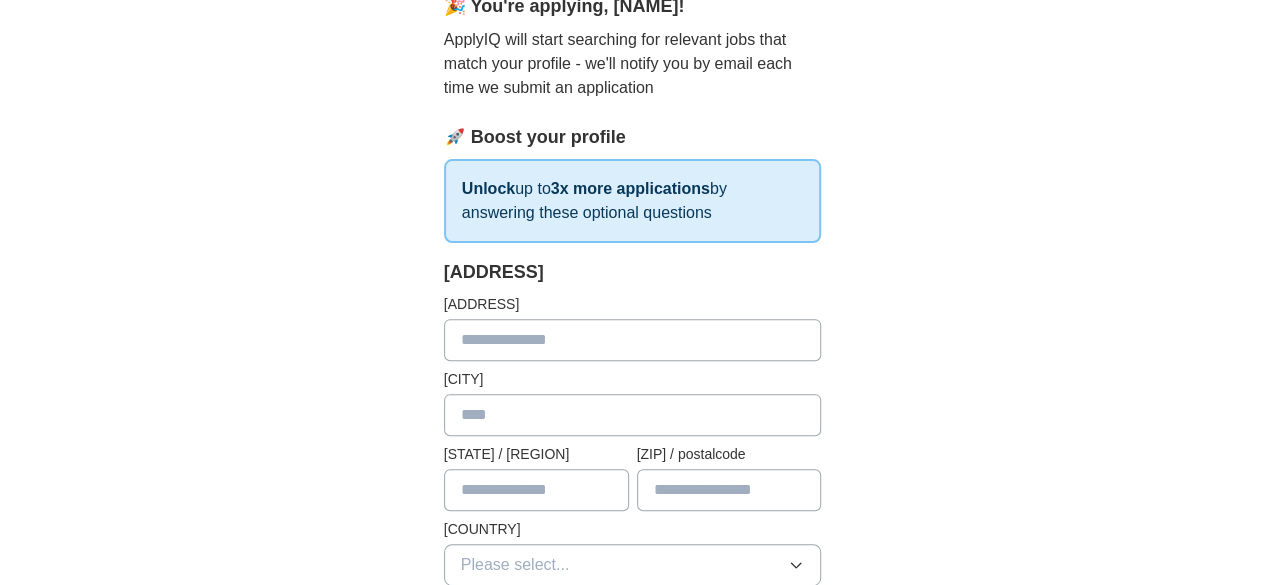 click at bounding box center [633, 340] 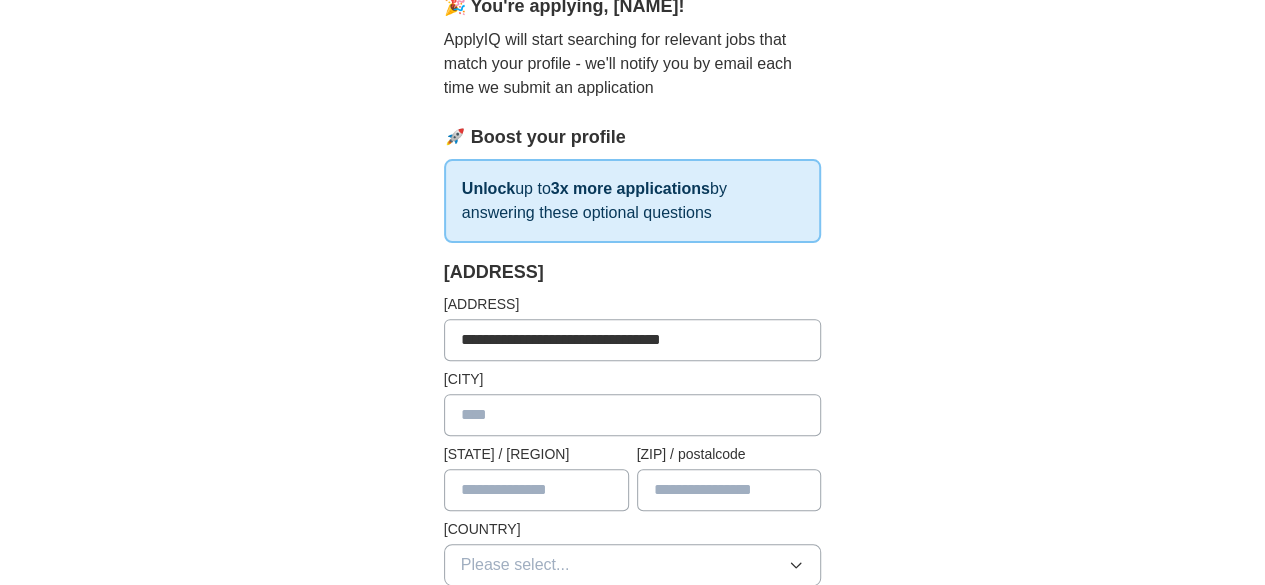 type on "******" 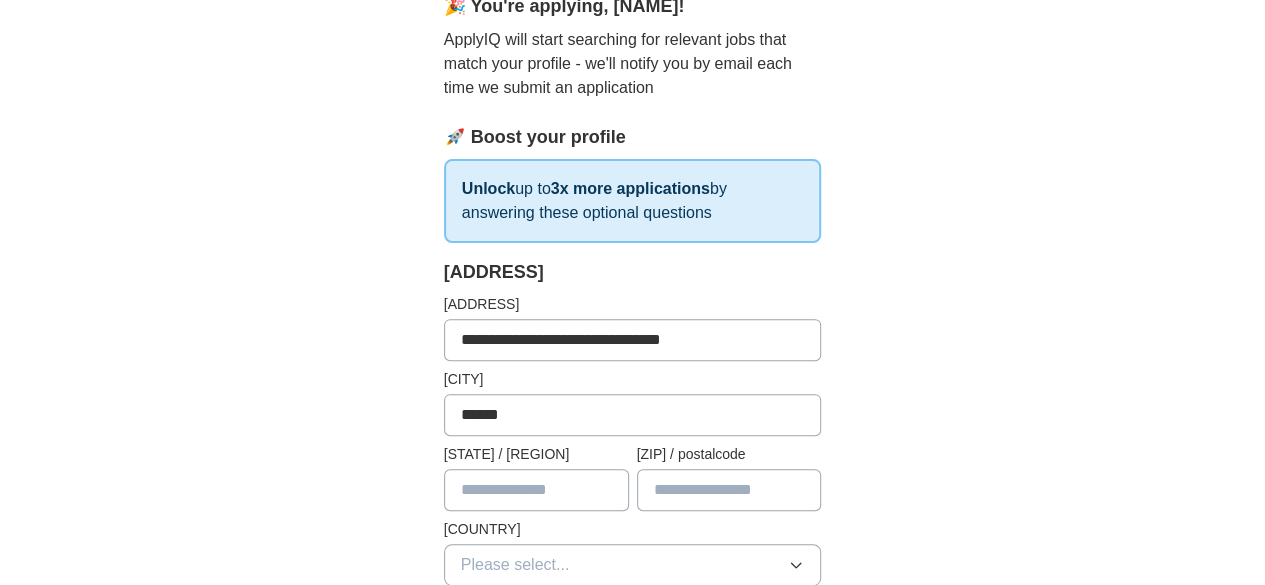 type on "**" 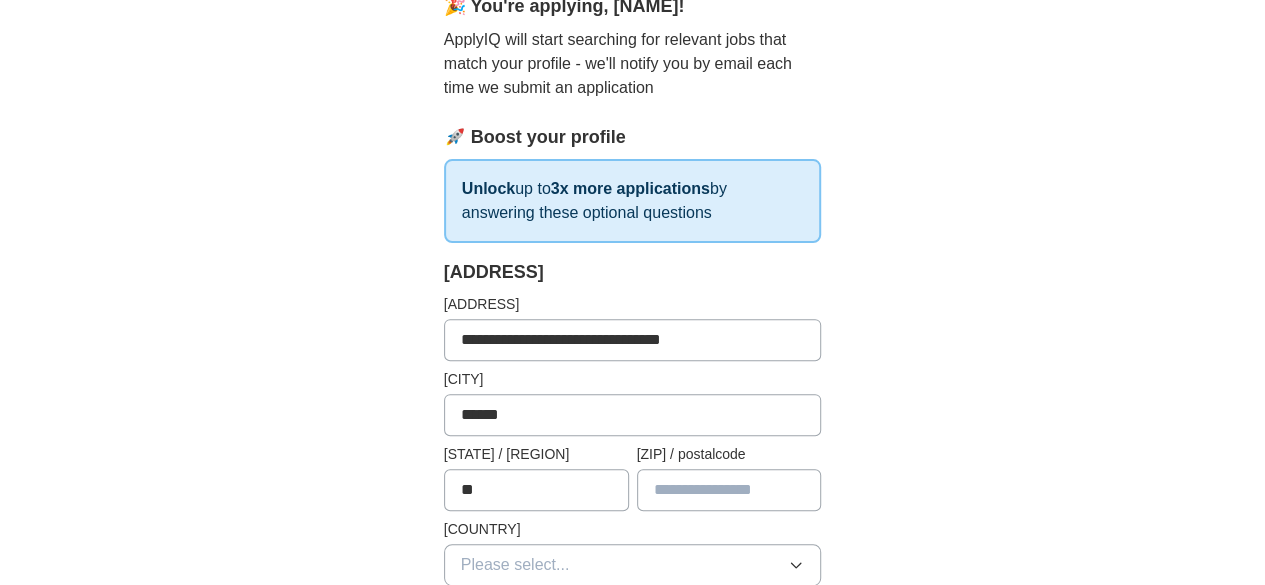 type on "*****" 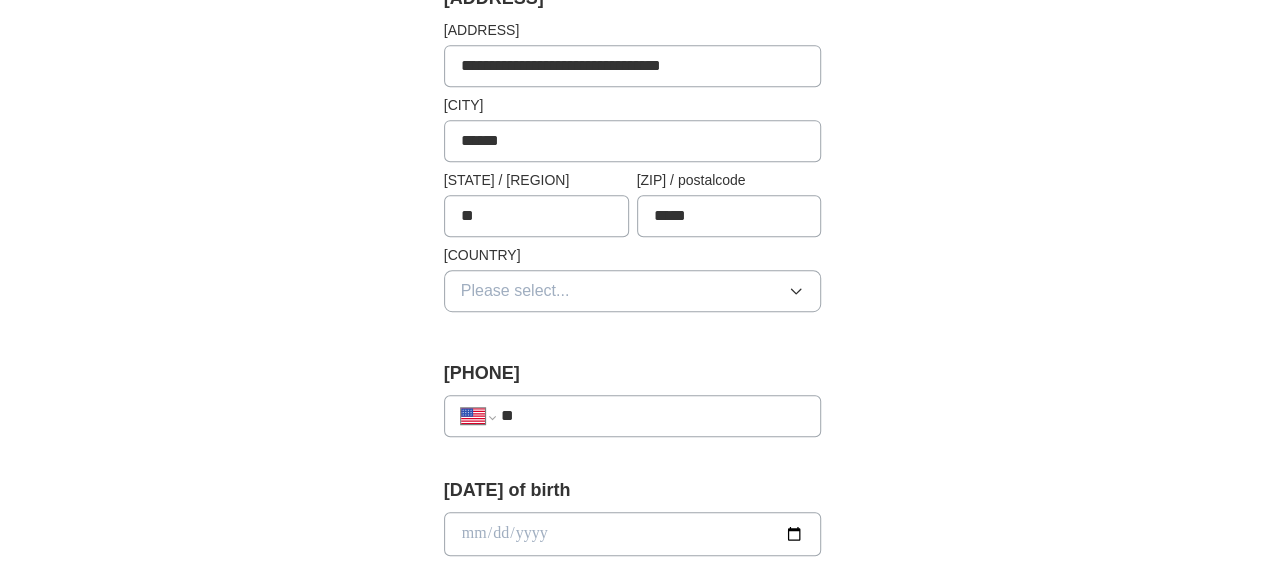 scroll, scrollTop: 500, scrollLeft: 0, axis: vertical 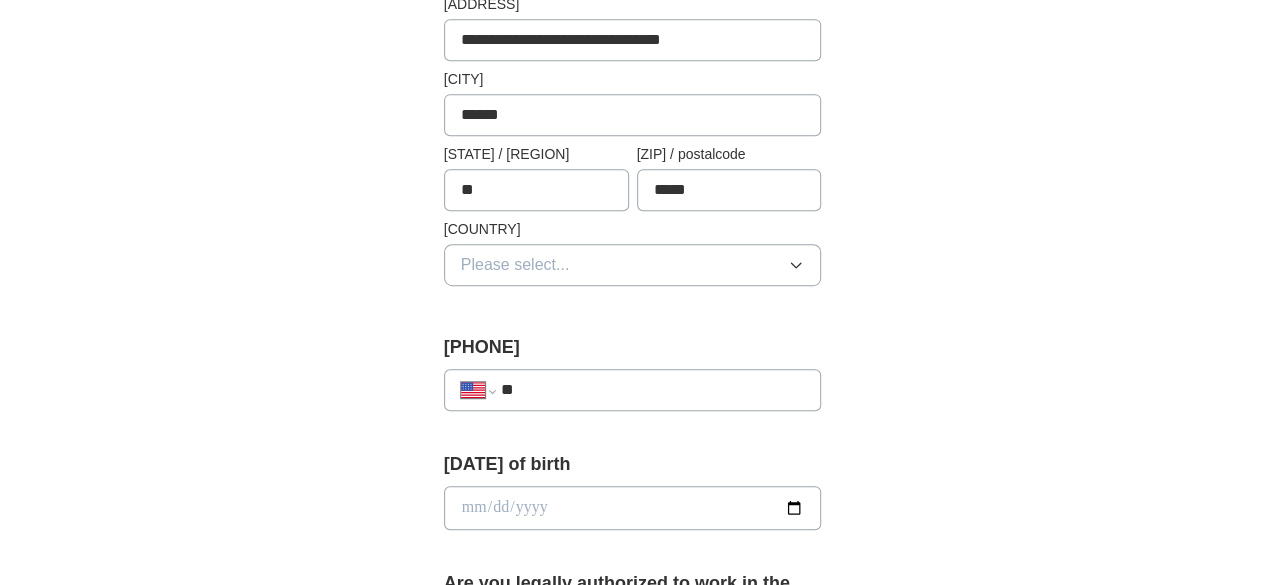click on "Please select..." at bounding box center [633, 265] 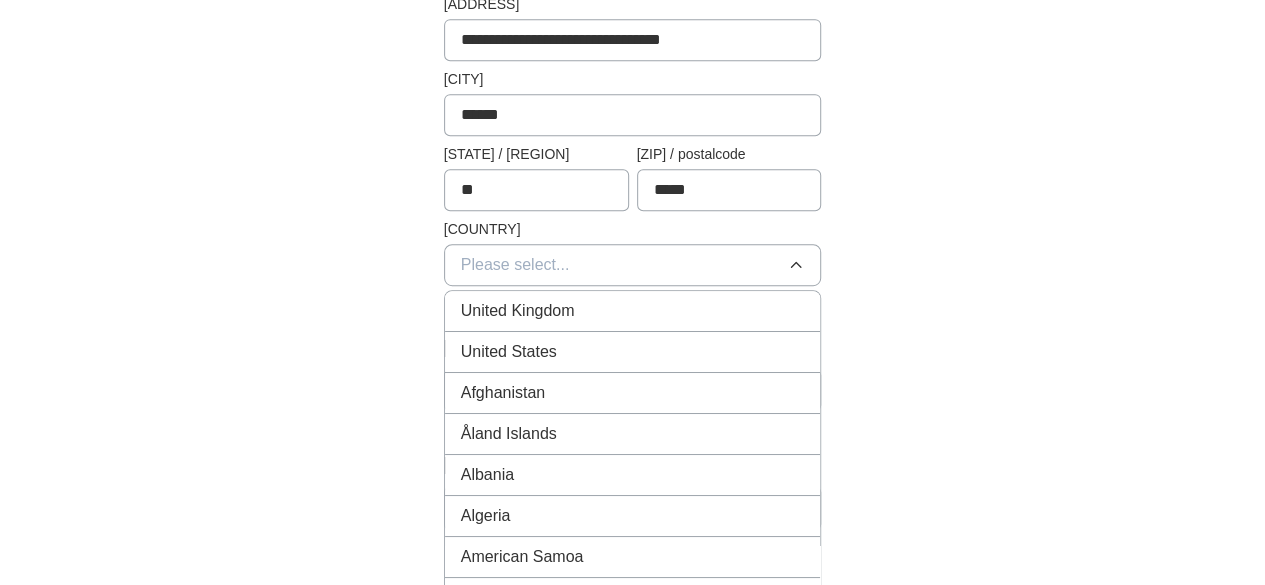 click on "United States" at bounding box center (633, 352) 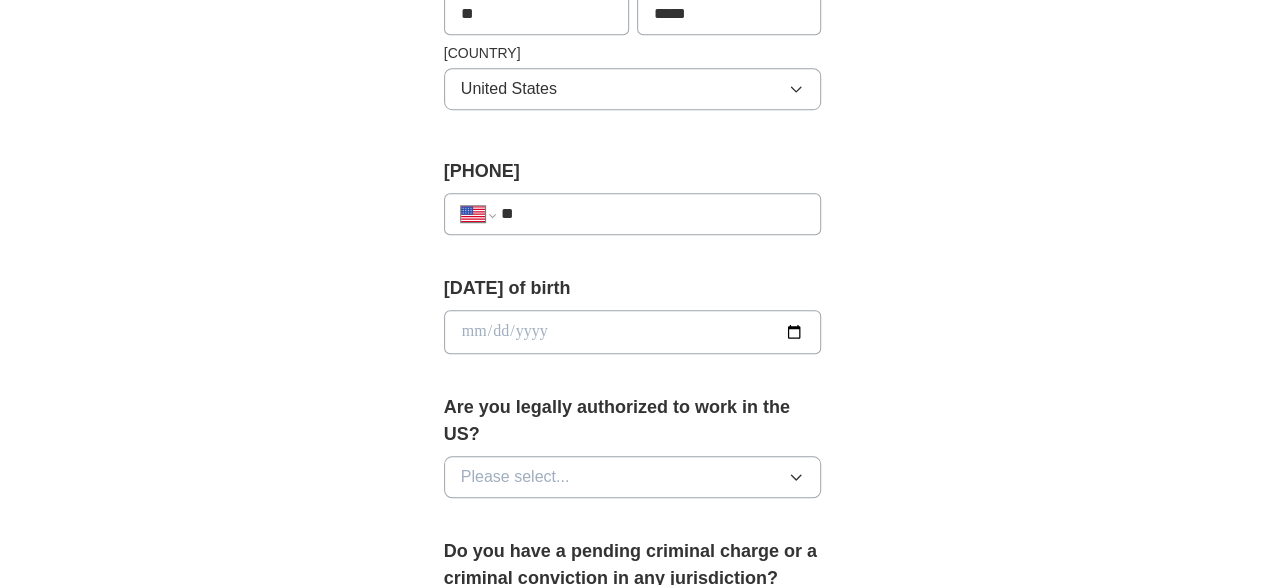 scroll, scrollTop: 700, scrollLeft: 0, axis: vertical 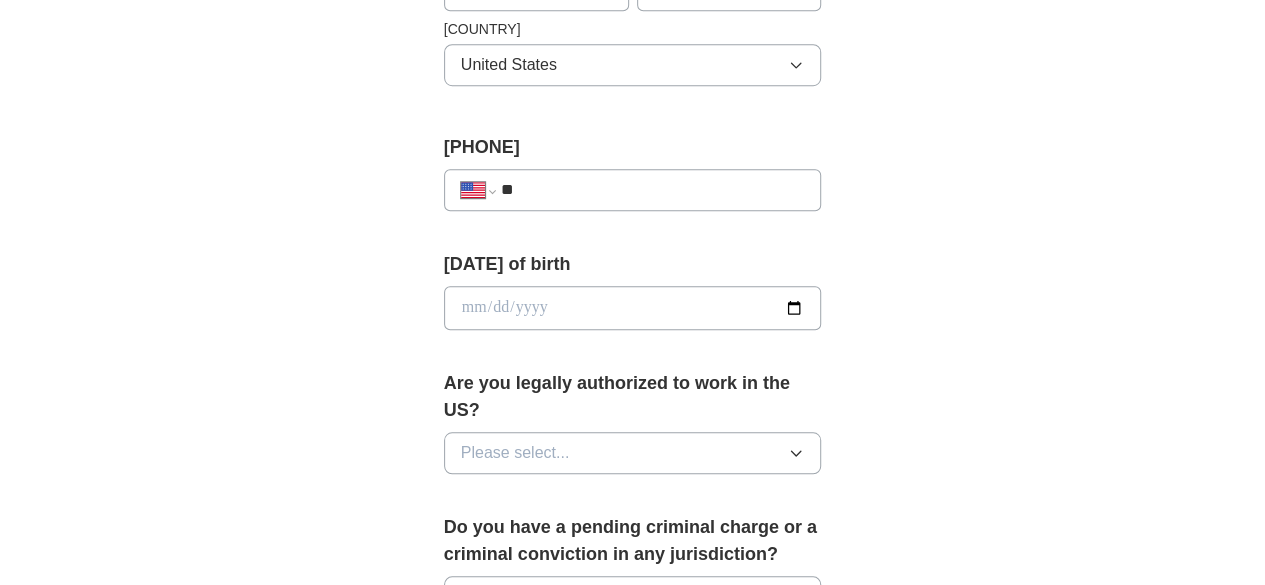 click on "**" at bounding box center [653, 190] 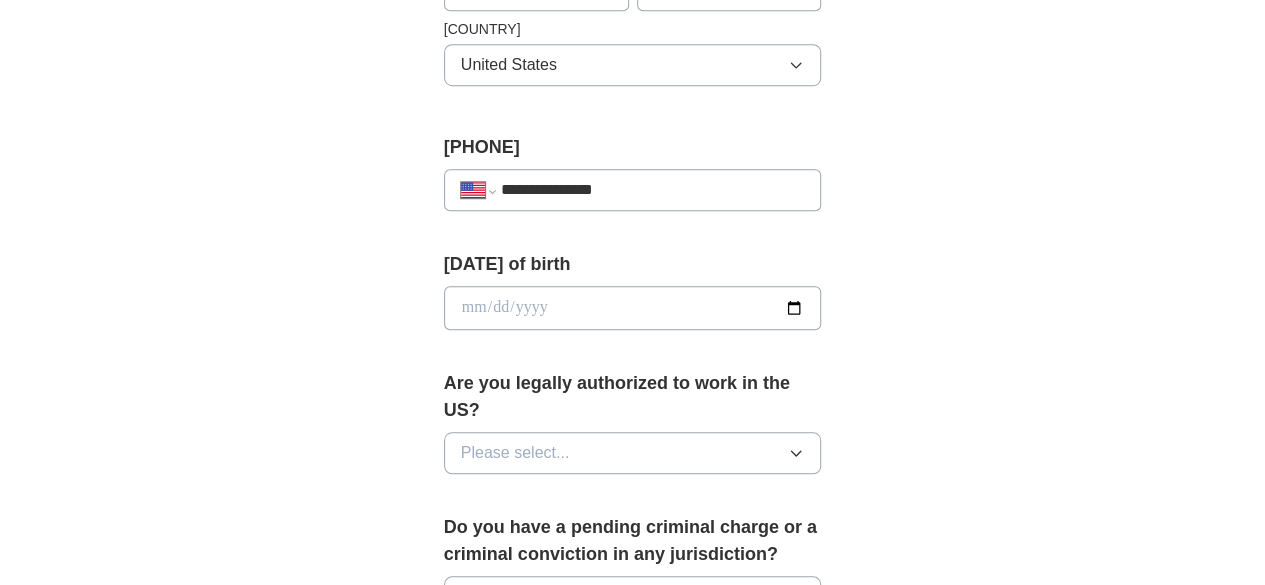 type on "**********" 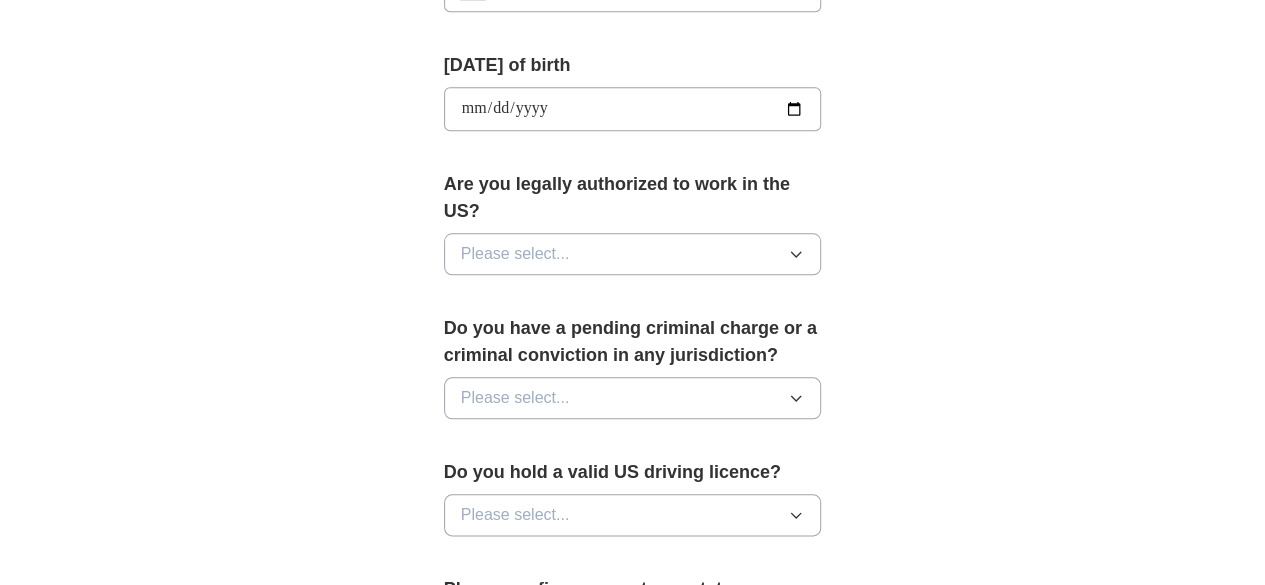 scroll, scrollTop: 900, scrollLeft: 0, axis: vertical 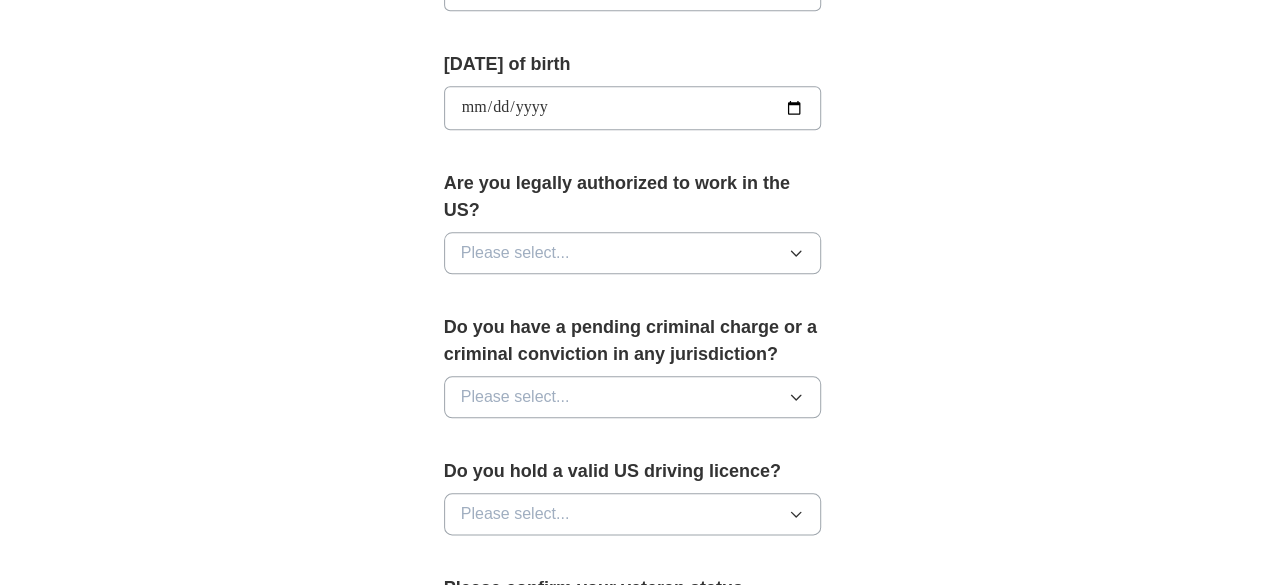 click on "Please select..." at bounding box center [633, 253] 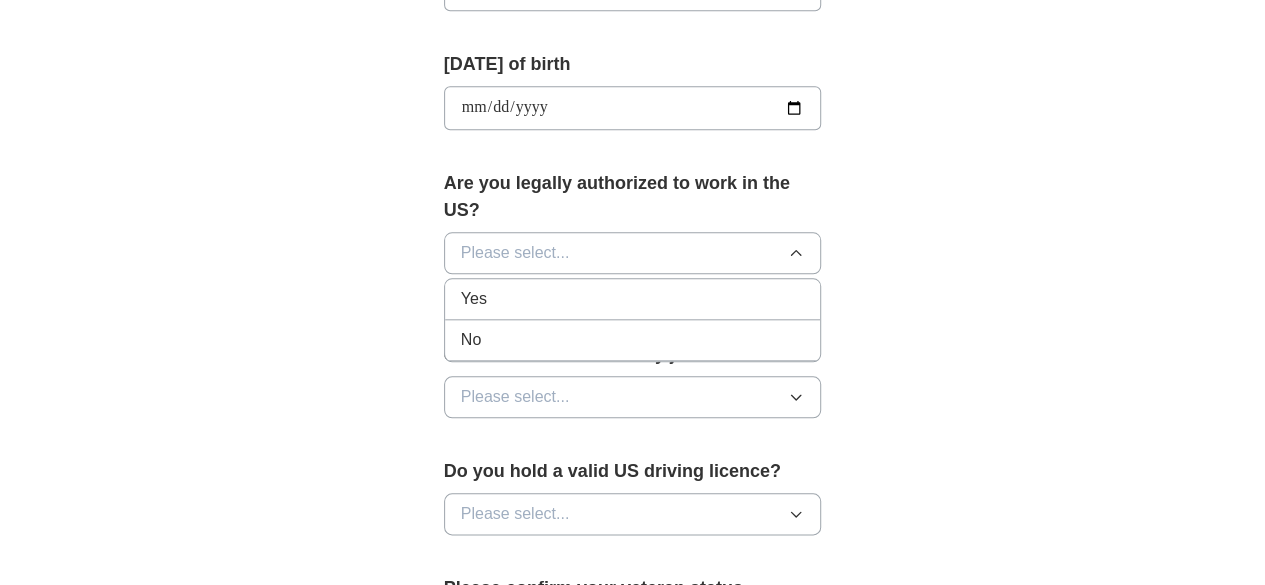 click on "Yes" at bounding box center [633, 299] 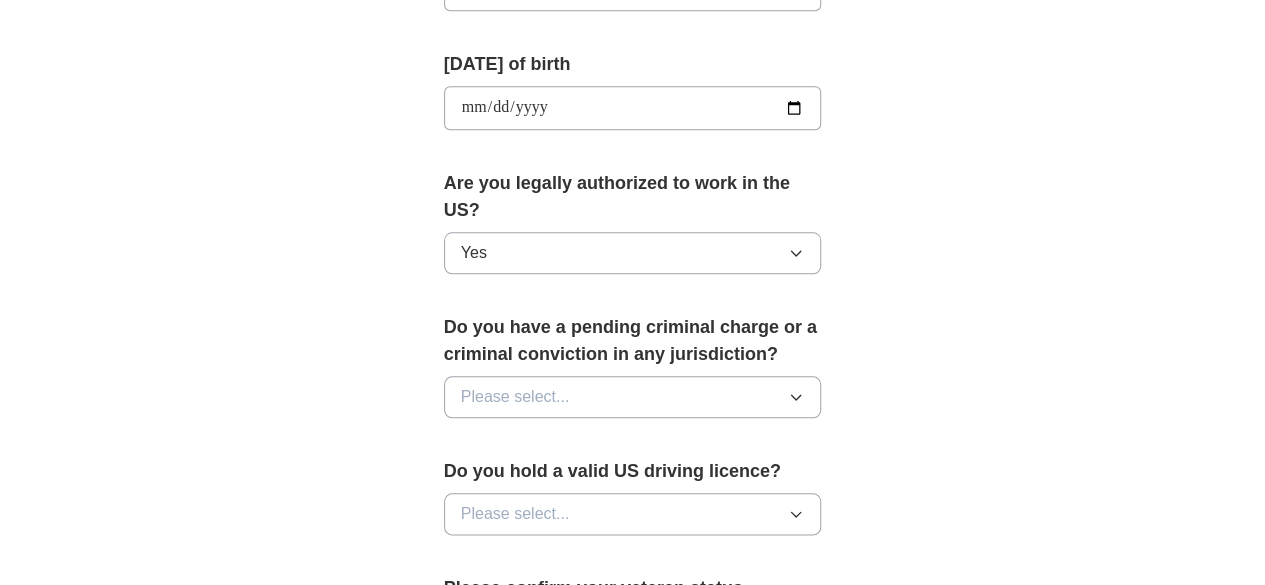 click on "Please select..." at bounding box center [515, 397] 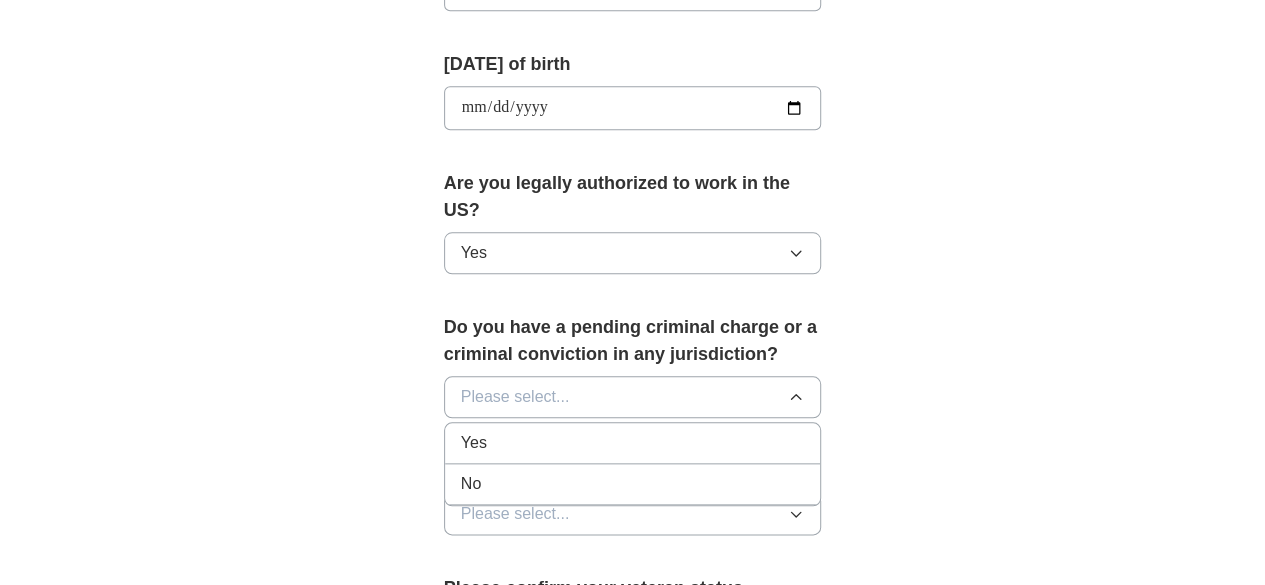 click on "No" at bounding box center [633, 484] 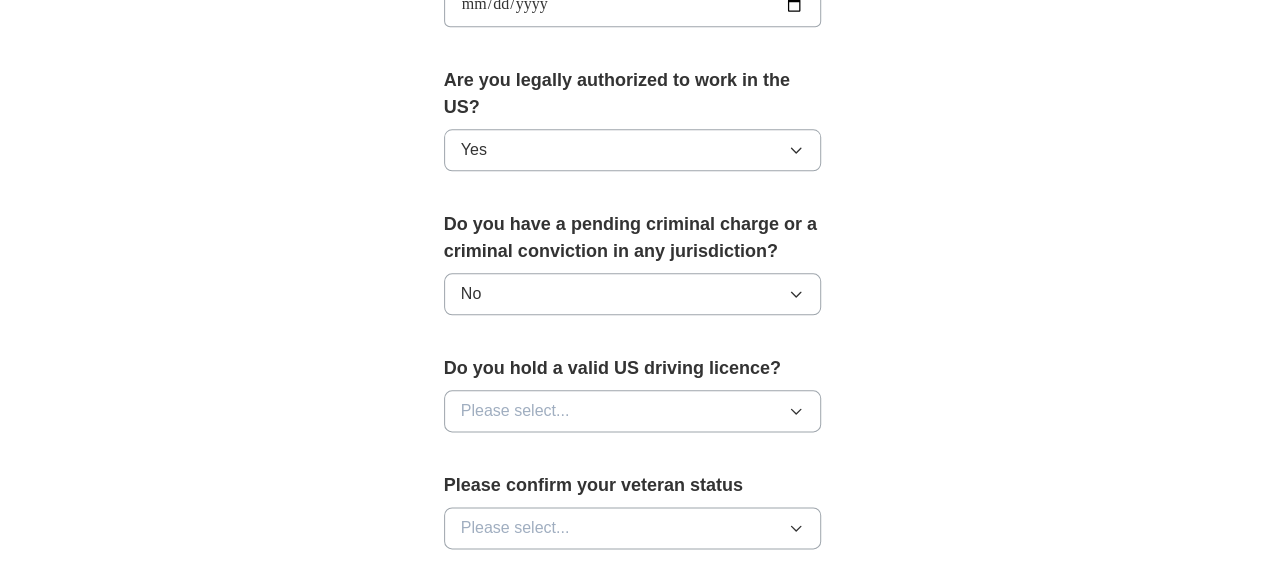 scroll, scrollTop: 1100, scrollLeft: 0, axis: vertical 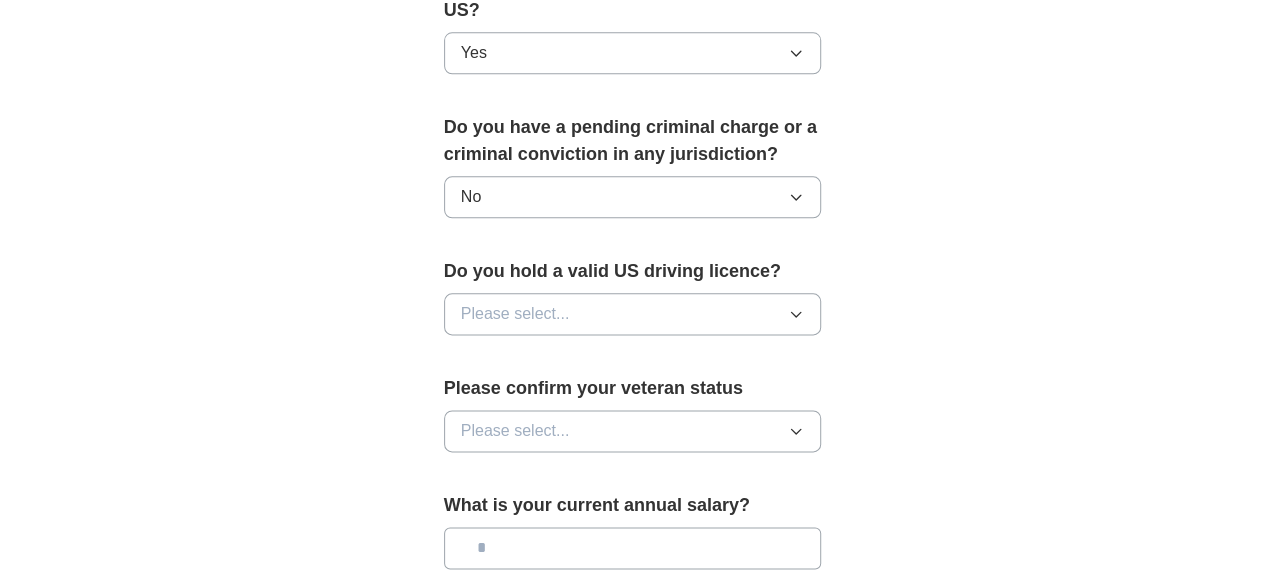 click on "Please select..." at bounding box center (633, 314) 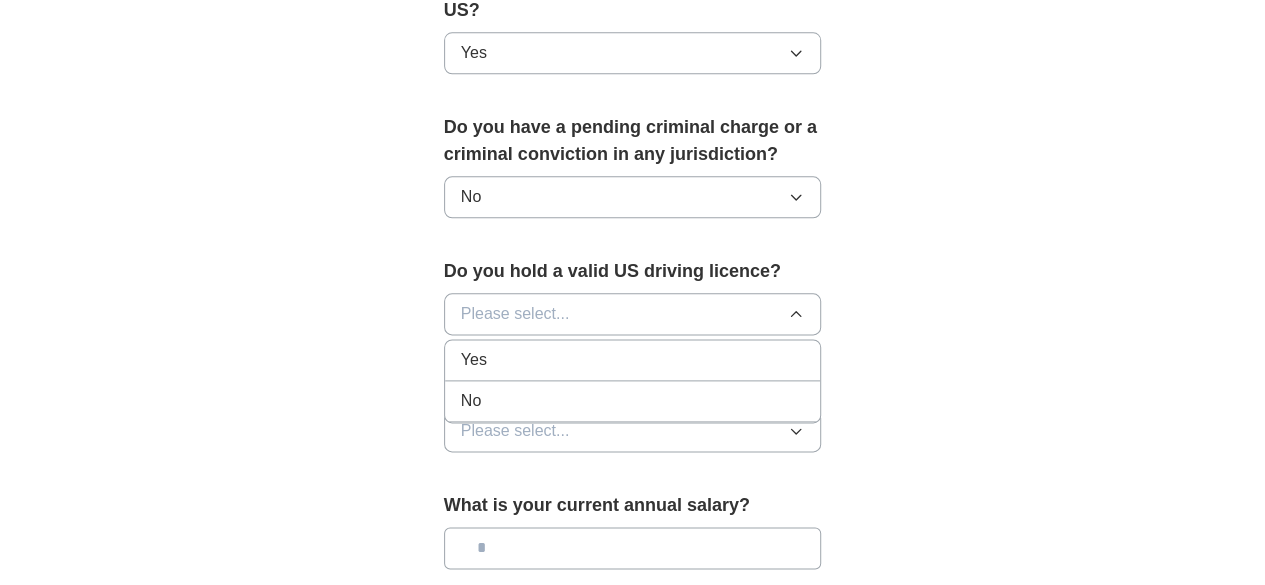 click on "Yes" at bounding box center (633, 360) 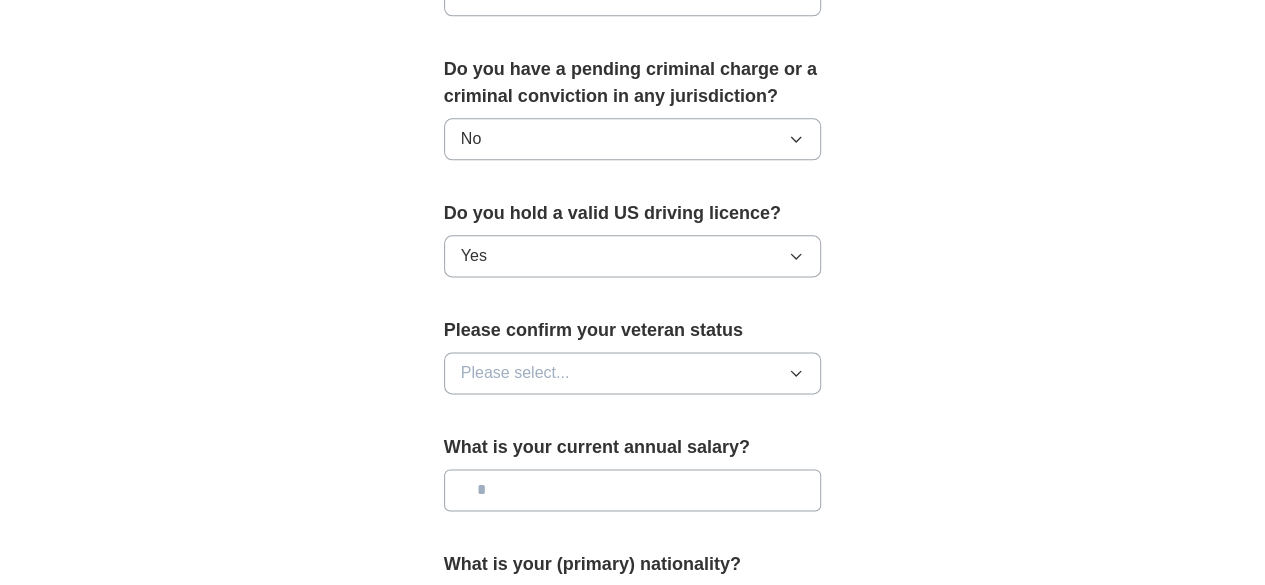 scroll, scrollTop: 1200, scrollLeft: 0, axis: vertical 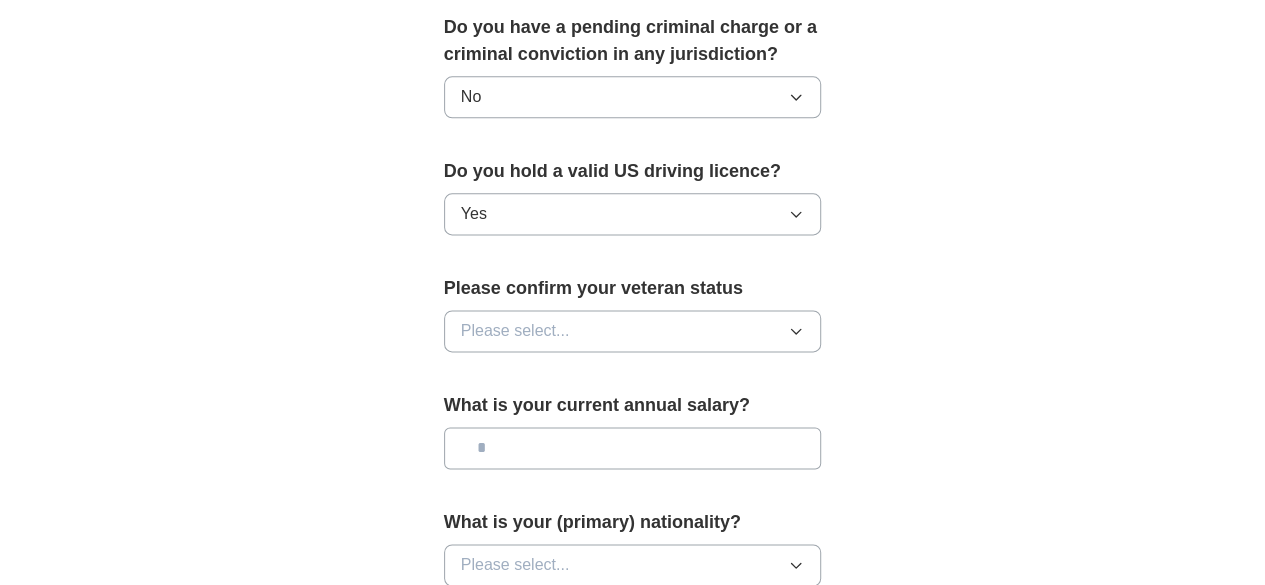 click on "Please select..." at bounding box center [633, 331] 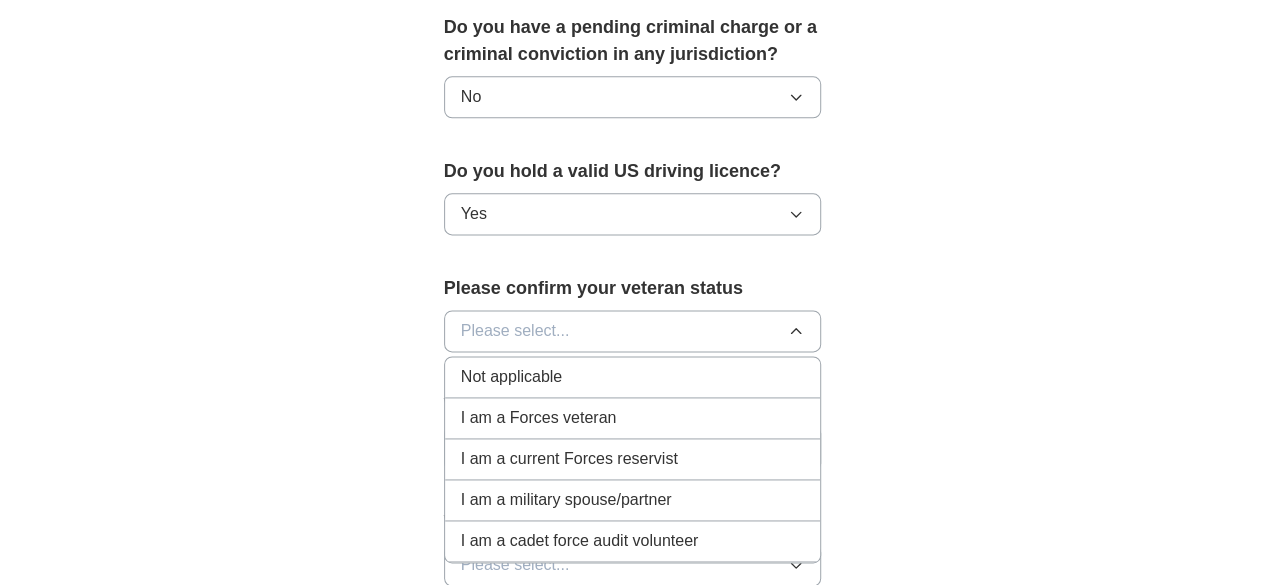 click on "Not applicable" at bounding box center (511, 377) 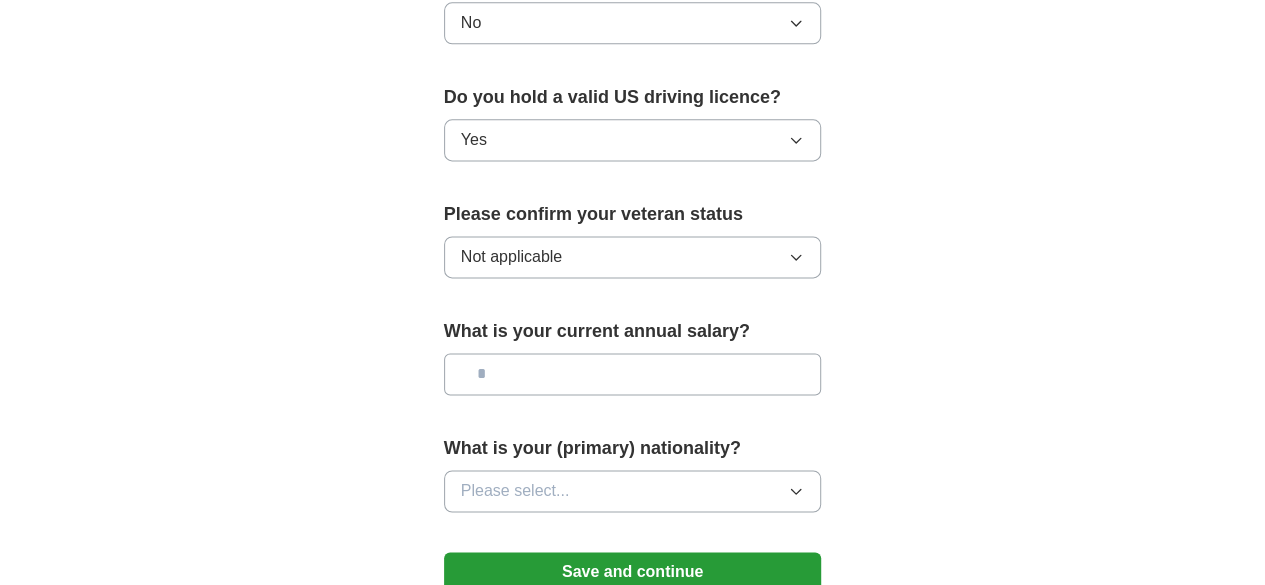 scroll, scrollTop: 1300, scrollLeft: 0, axis: vertical 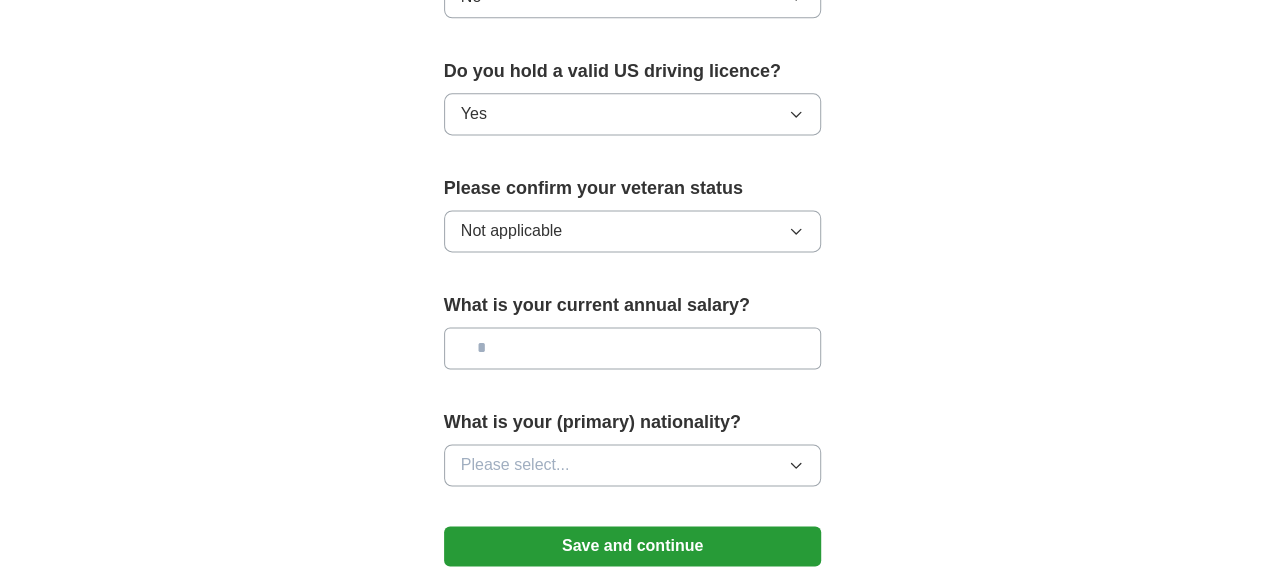 click at bounding box center [633, 348] 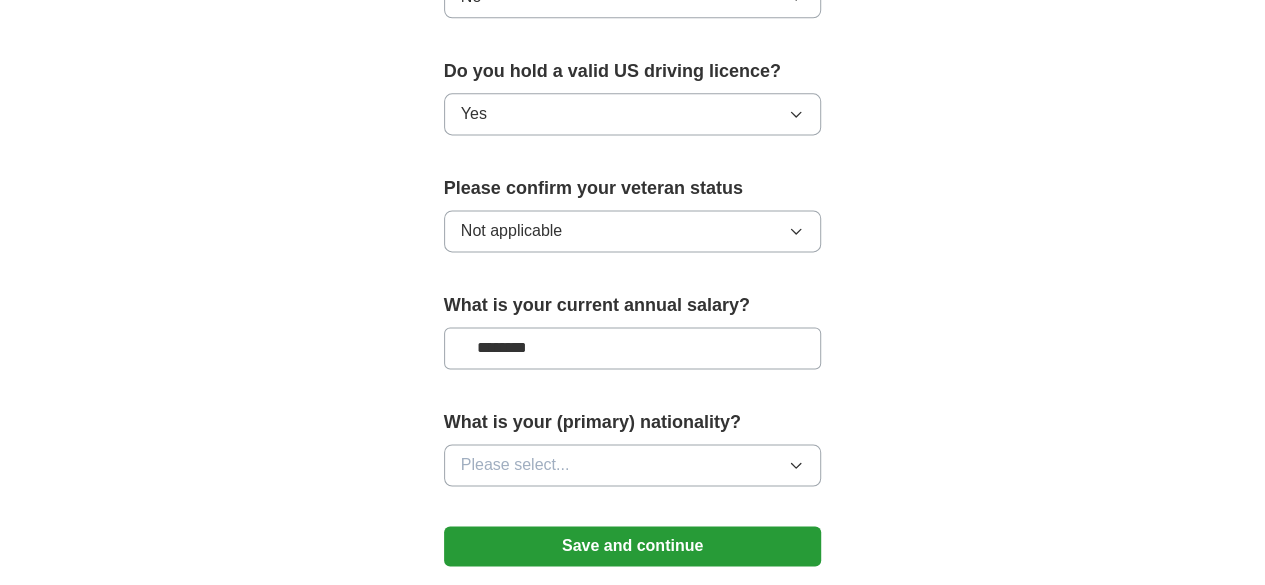 type on "********" 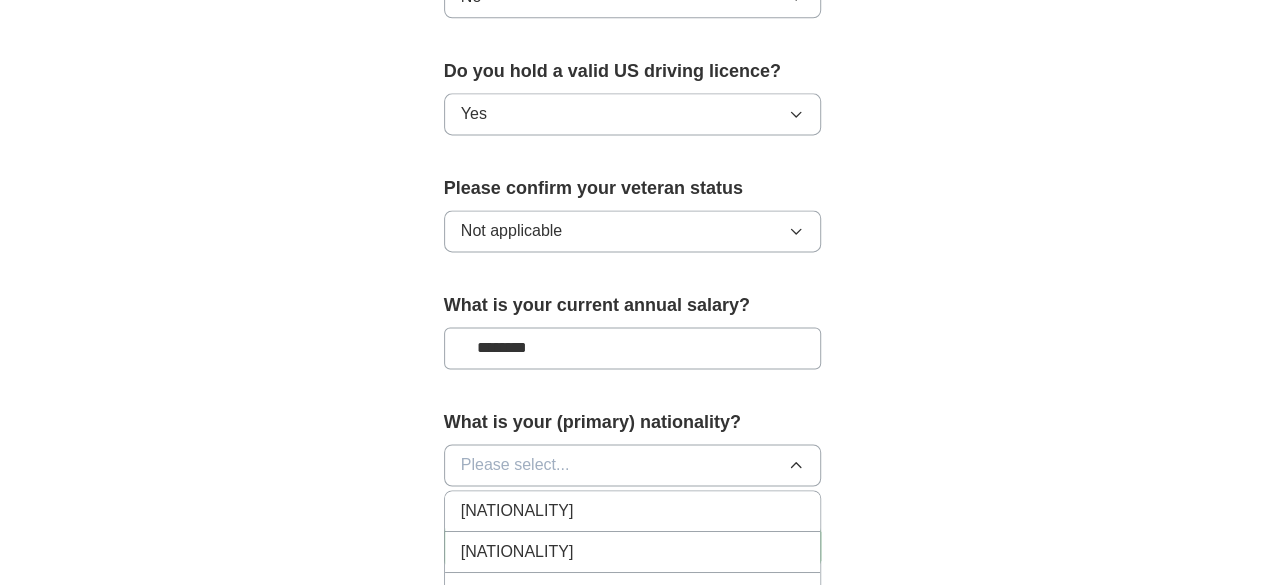 click on "[NATIONALITY]" at bounding box center [633, 511] 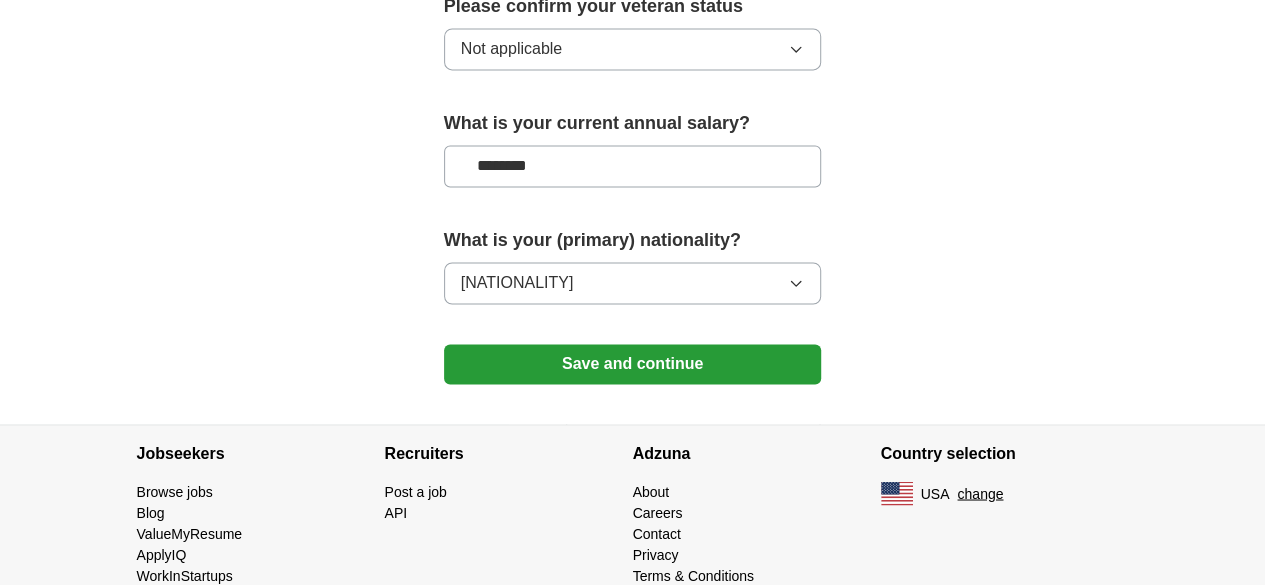 scroll, scrollTop: 1487, scrollLeft: 0, axis: vertical 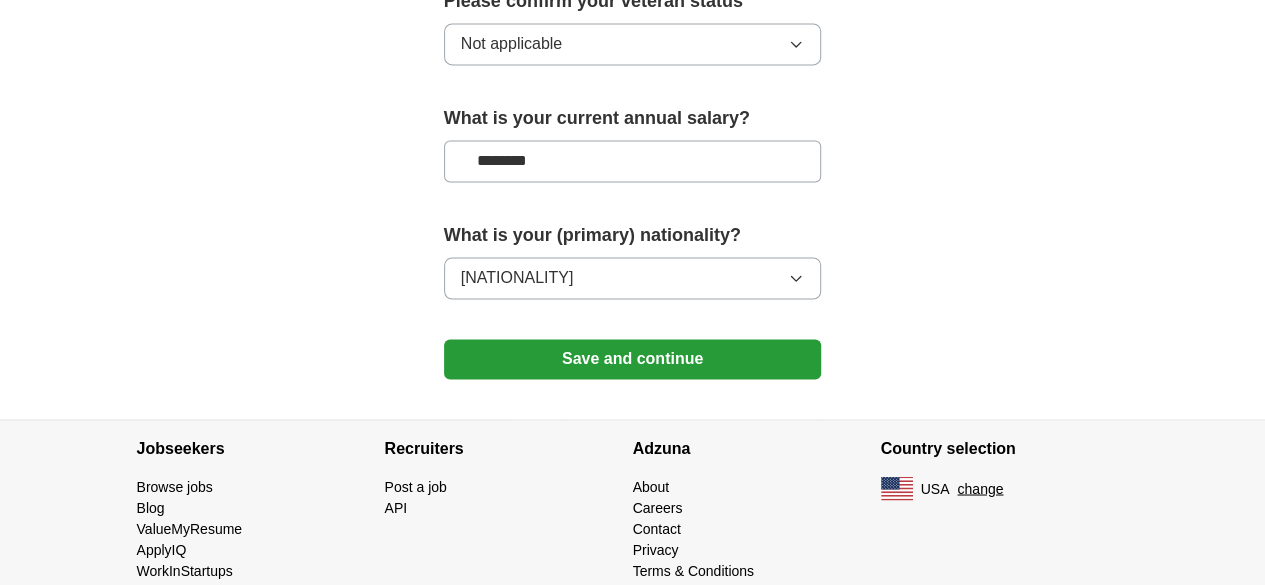 click on "Save and continue" at bounding box center [633, 359] 